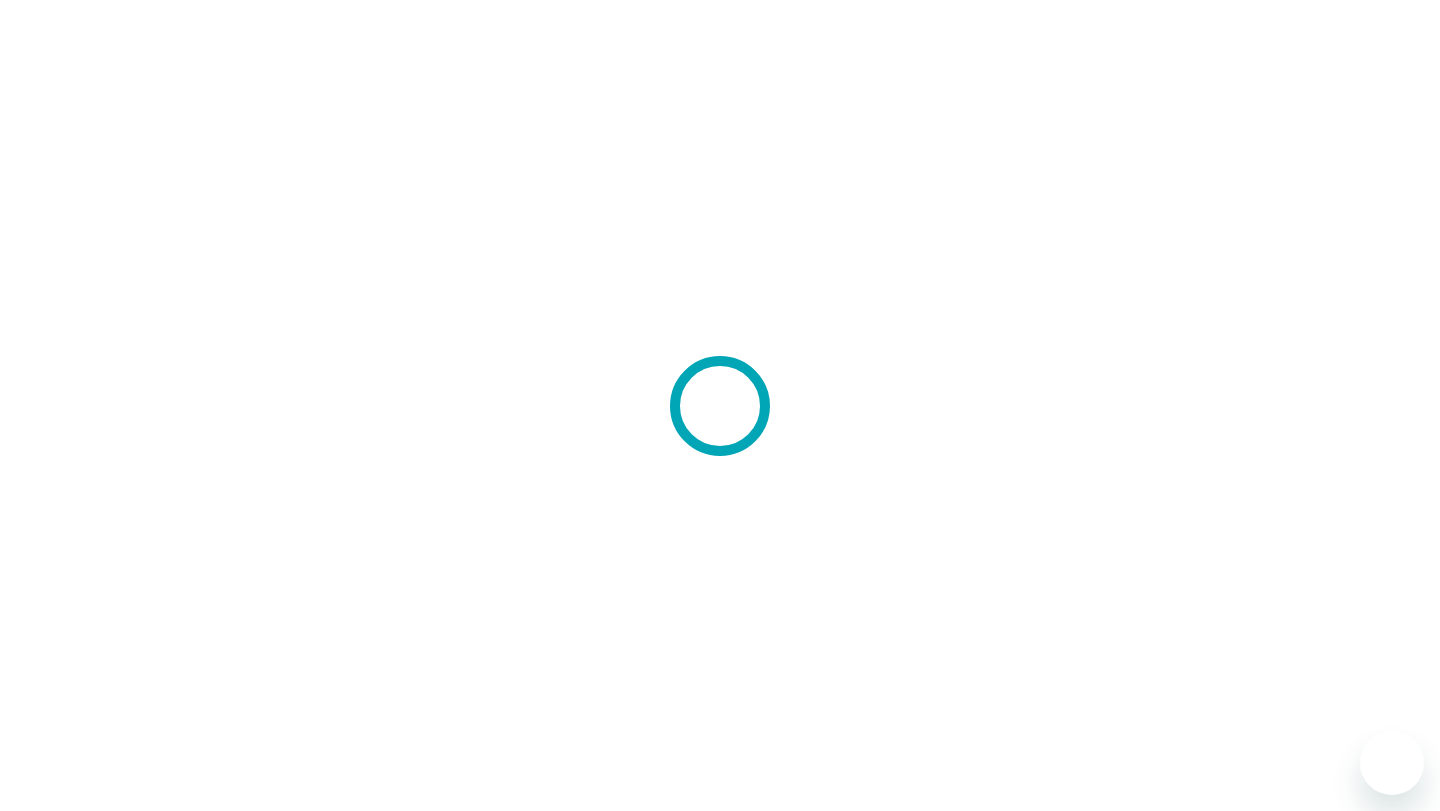 scroll, scrollTop: 0, scrollLeft: 0, axis: both 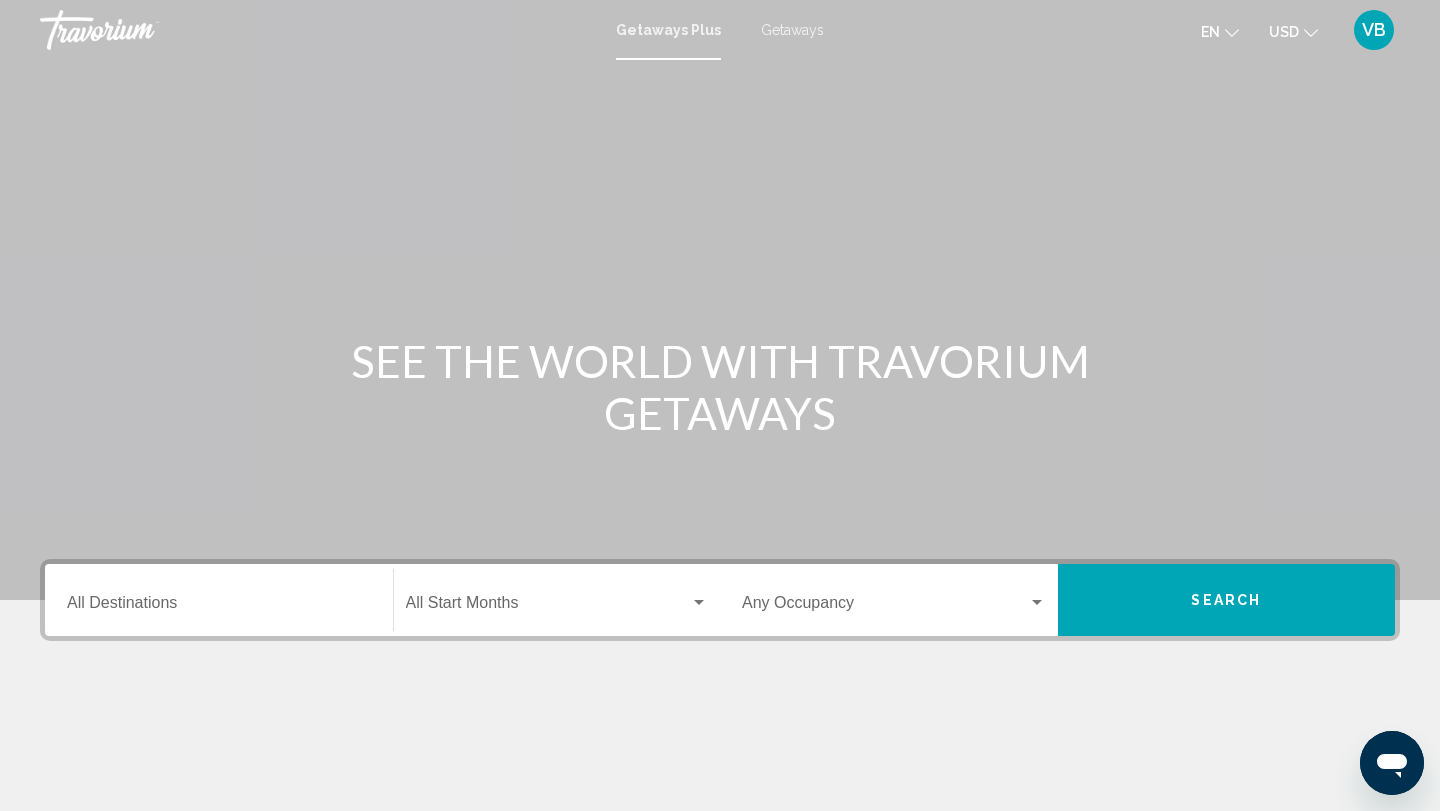 click on "Getaways" at bounding box center (792, 30) 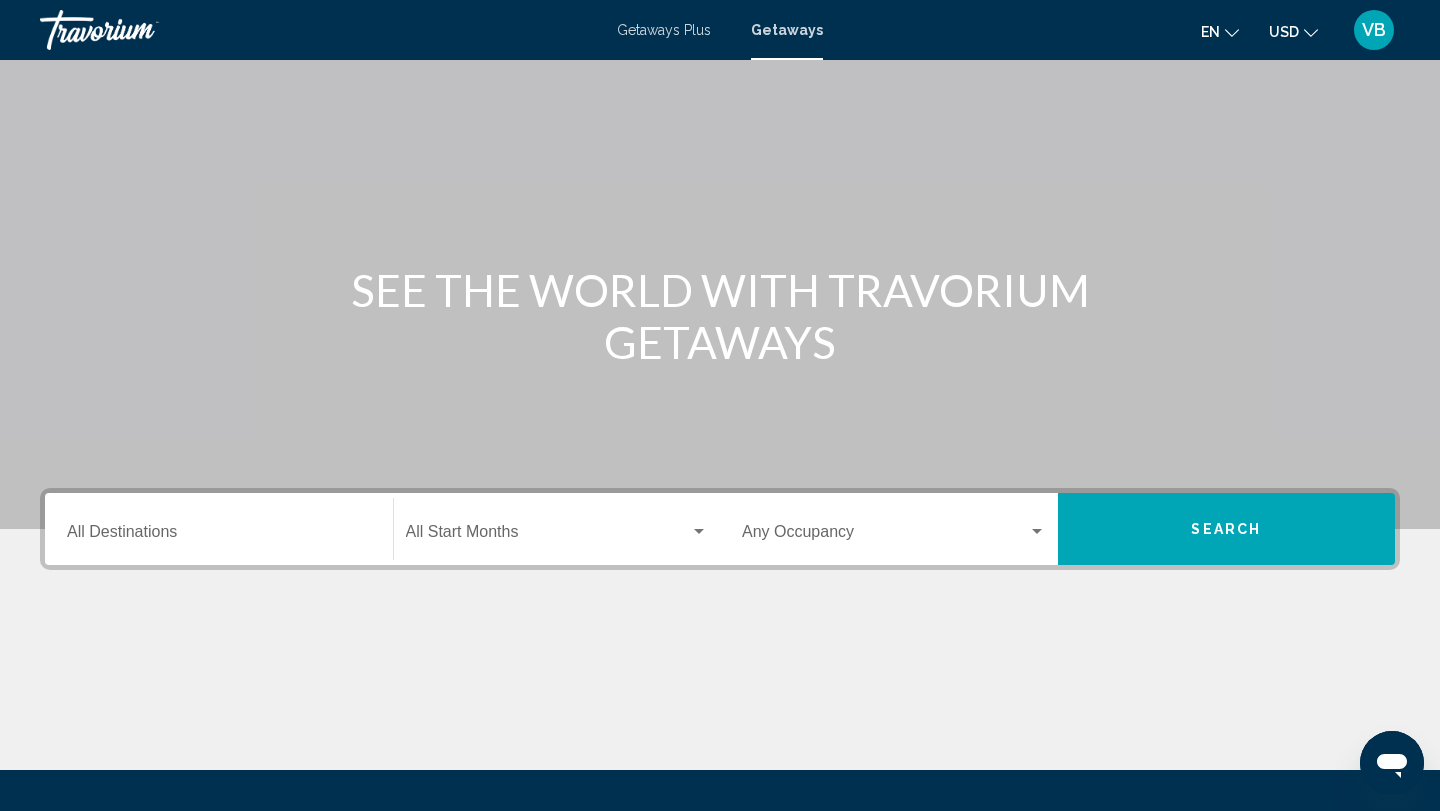 scroll, scrollTop: 63, scrollLeft: 0, axis: vertical 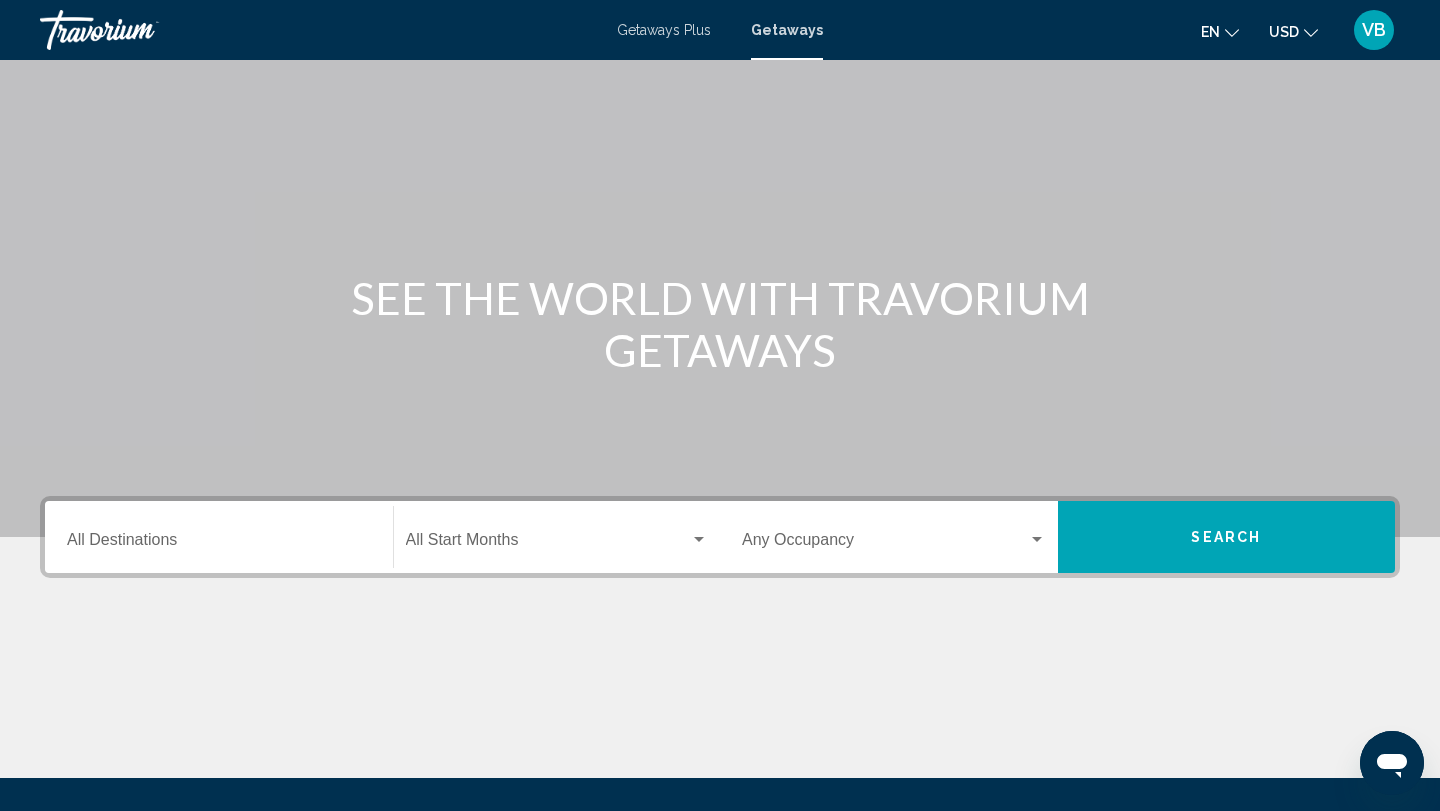 click 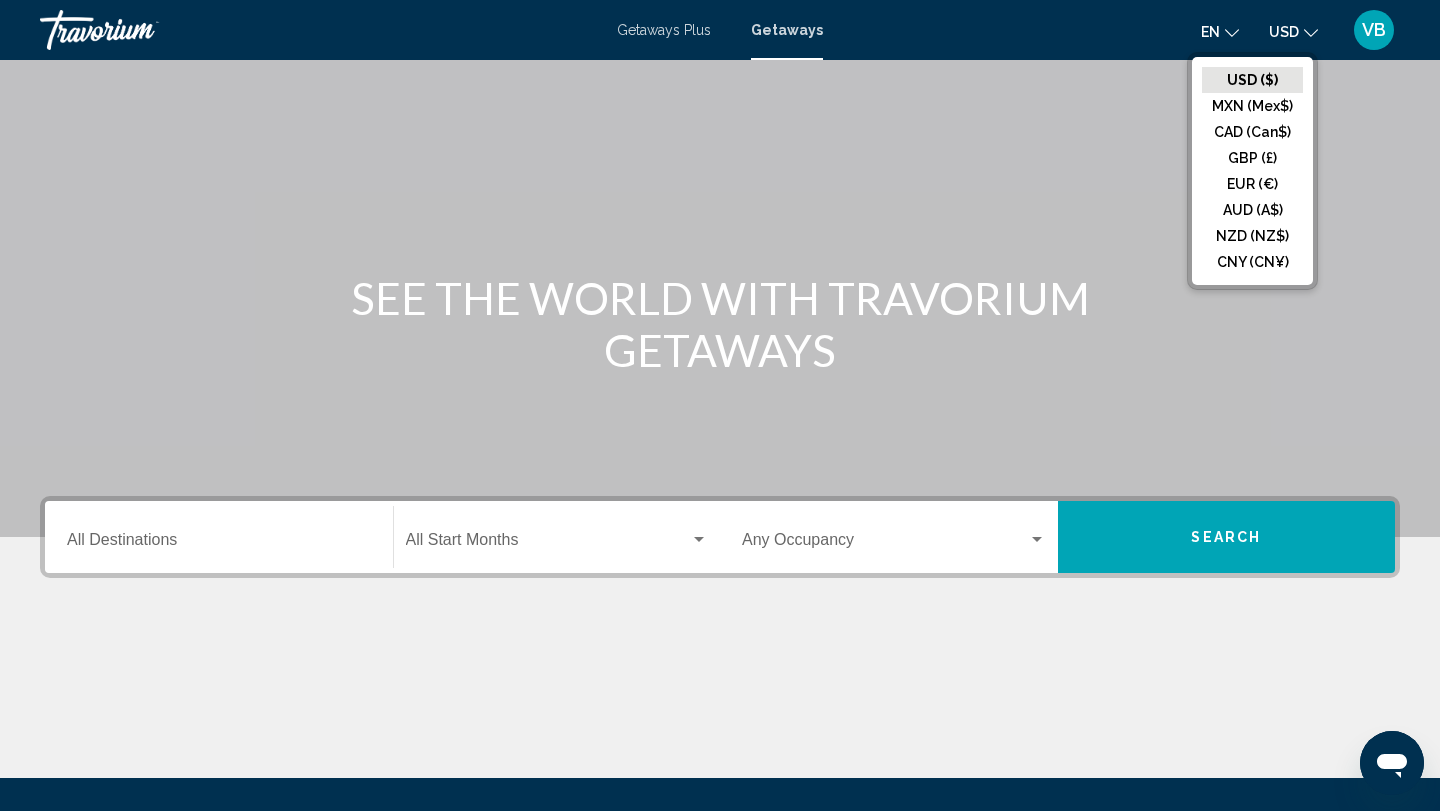 click 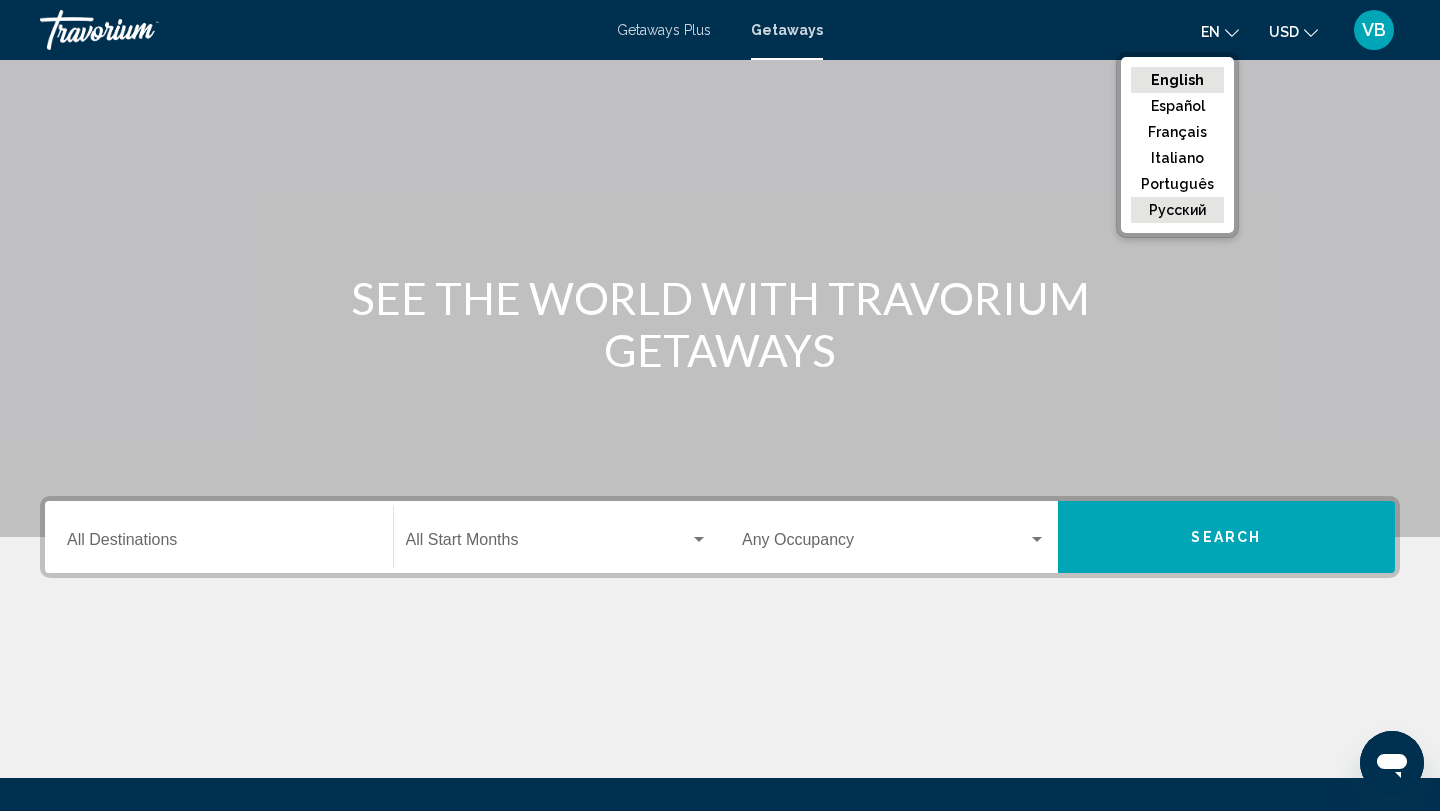click on "русский" 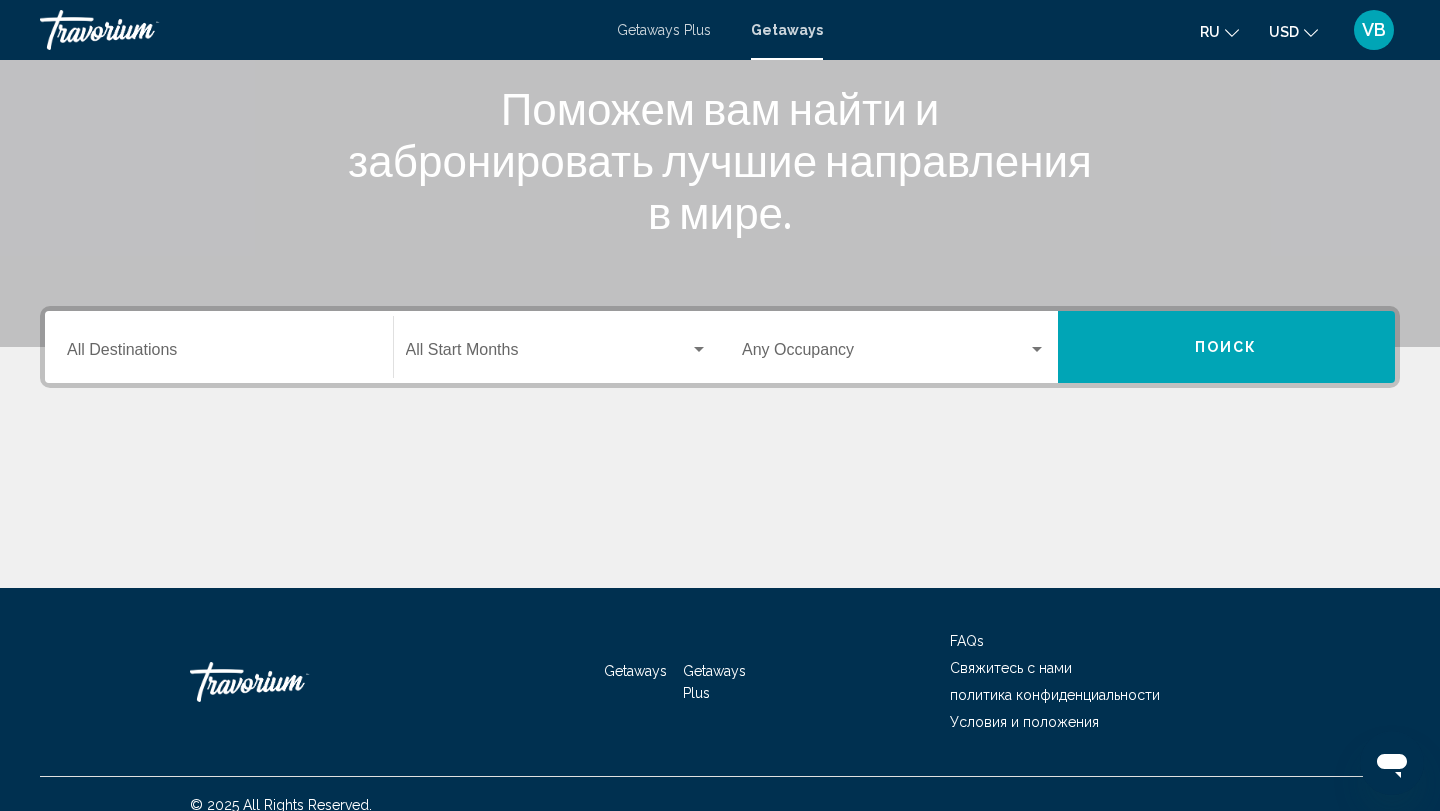 scroll, scrollTop: 275, scrollLeft: 0, axis: vertical 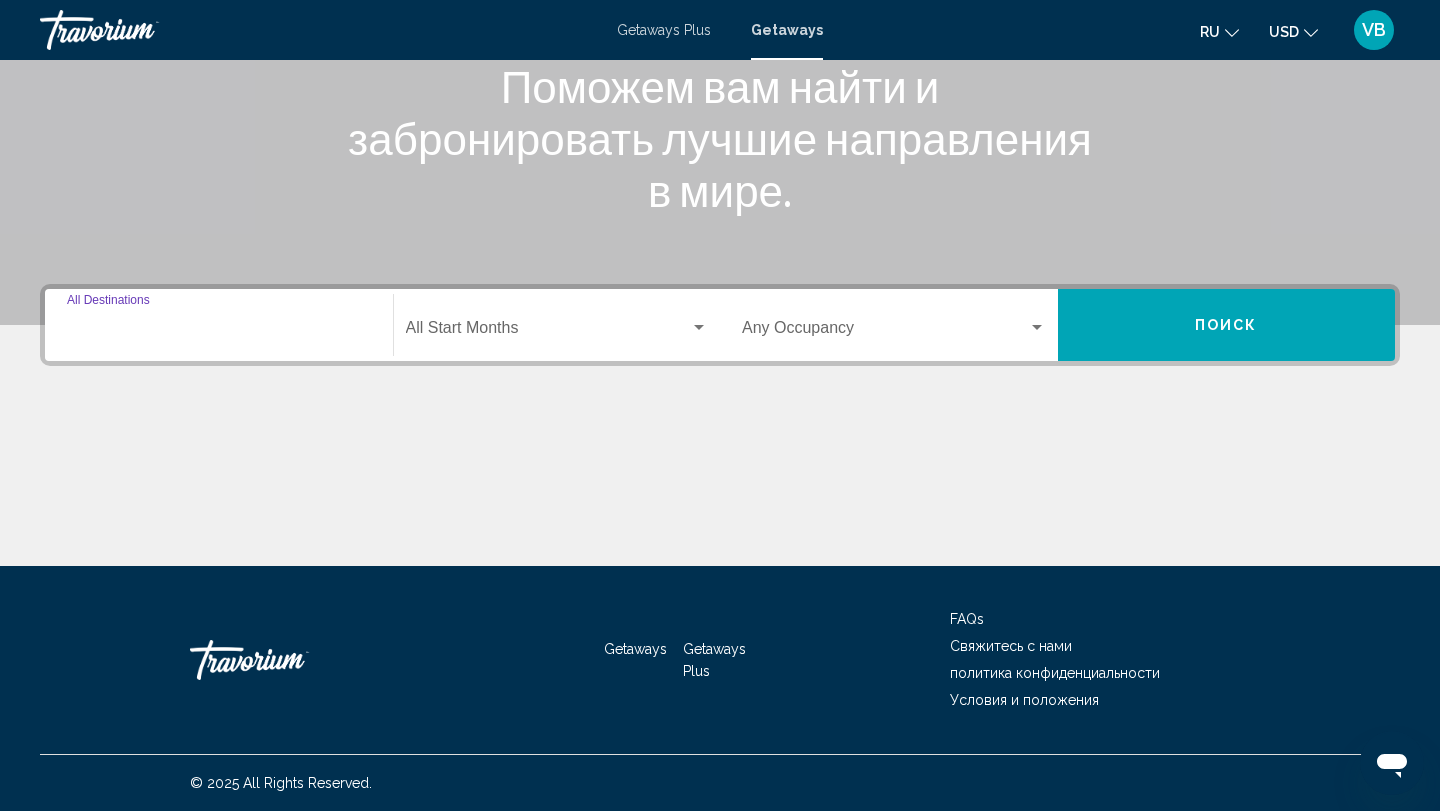 click on "Destination All Destinations" at bounding box center (219, 332) 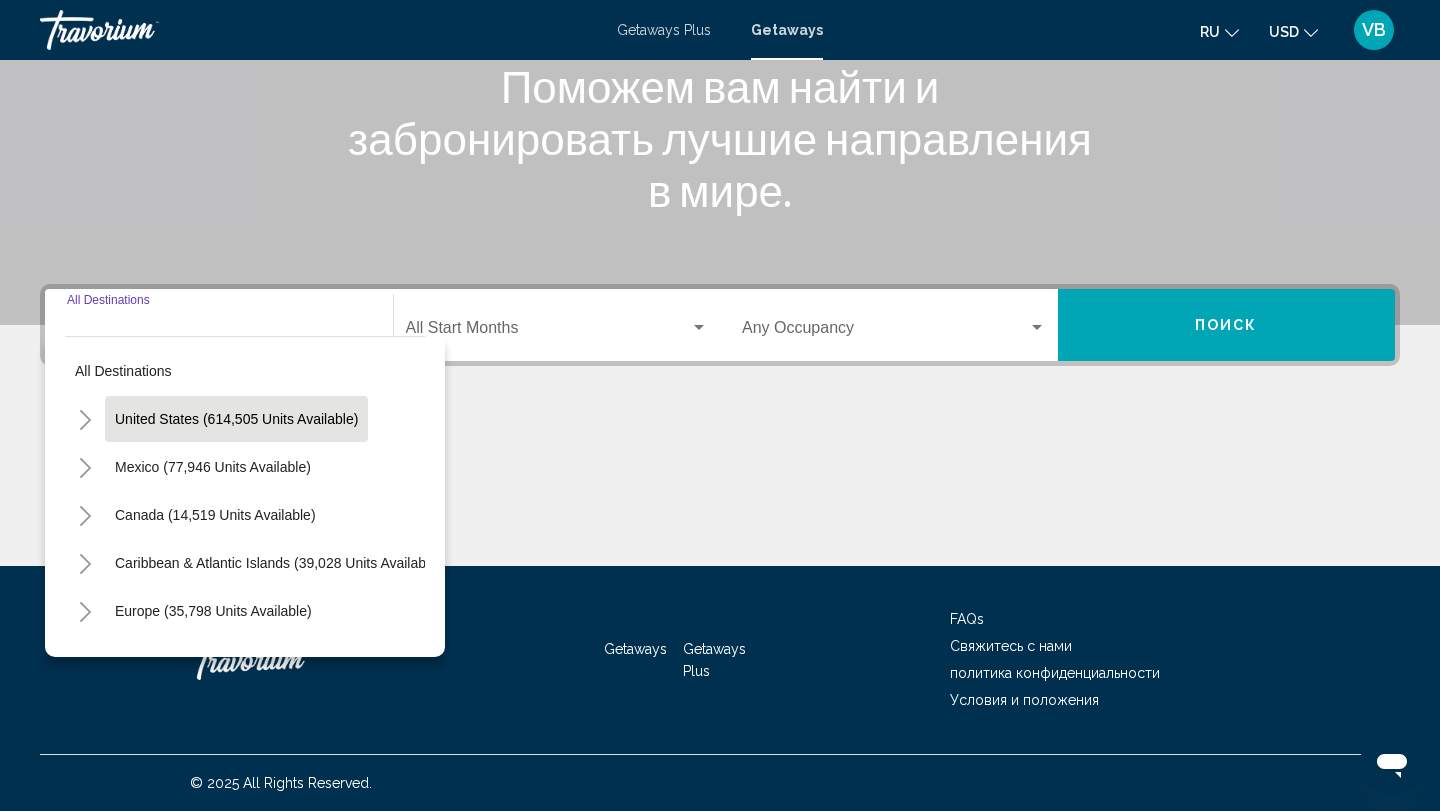 click on "United States (614,505 units available)" at bounding box center [213, 467] 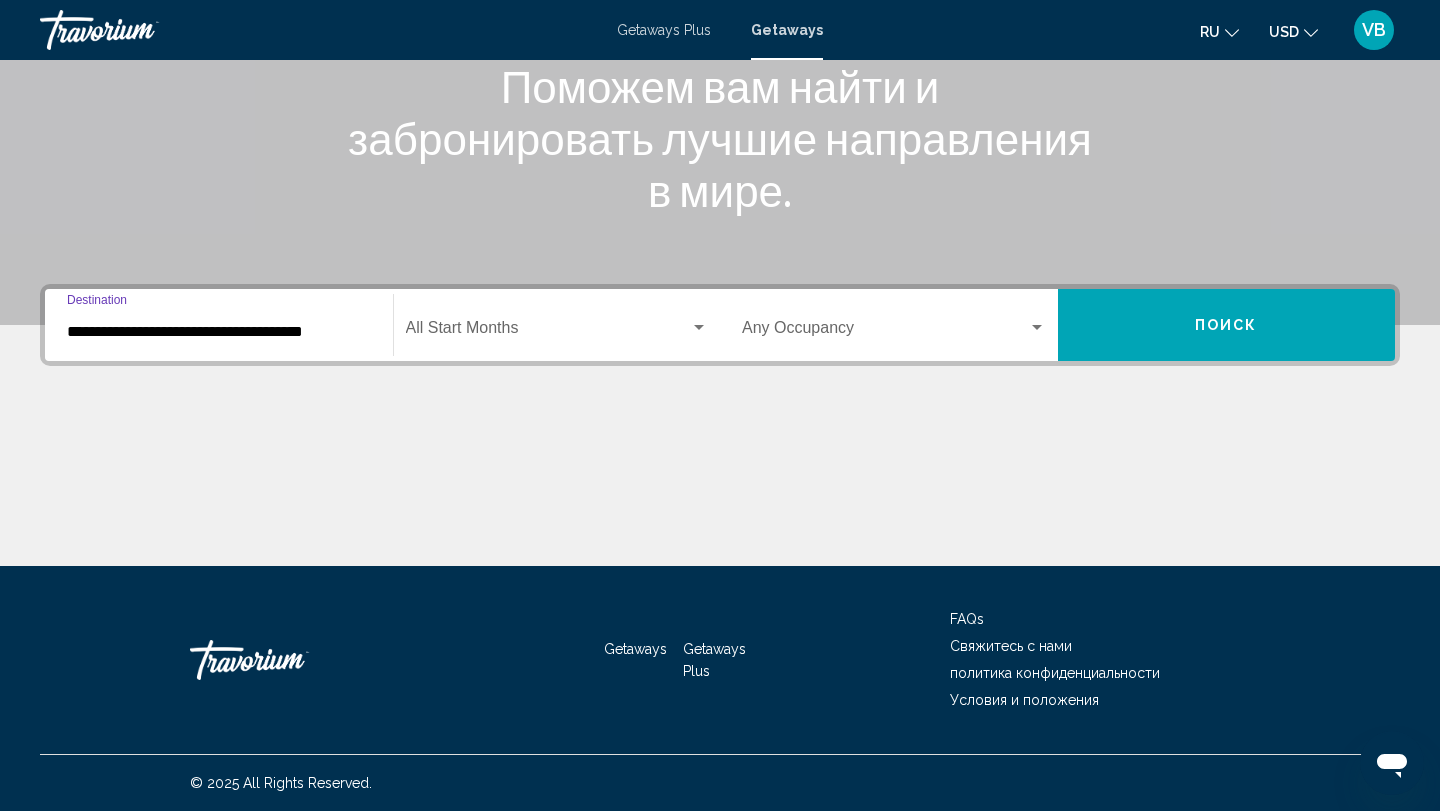 click on "Start Month All Start Months" 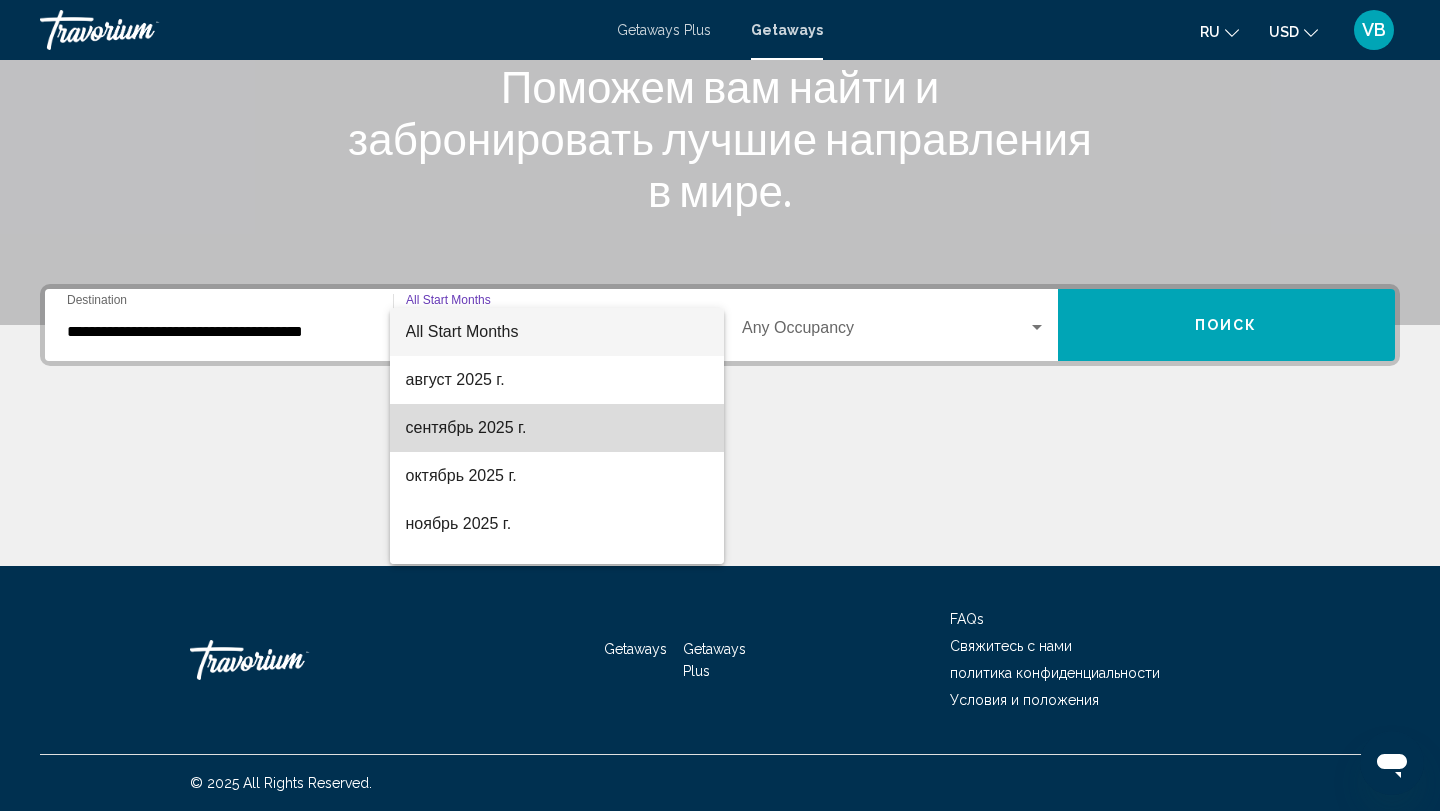 click on "сентябрь 2025 г." at bounding box center [557, 428] 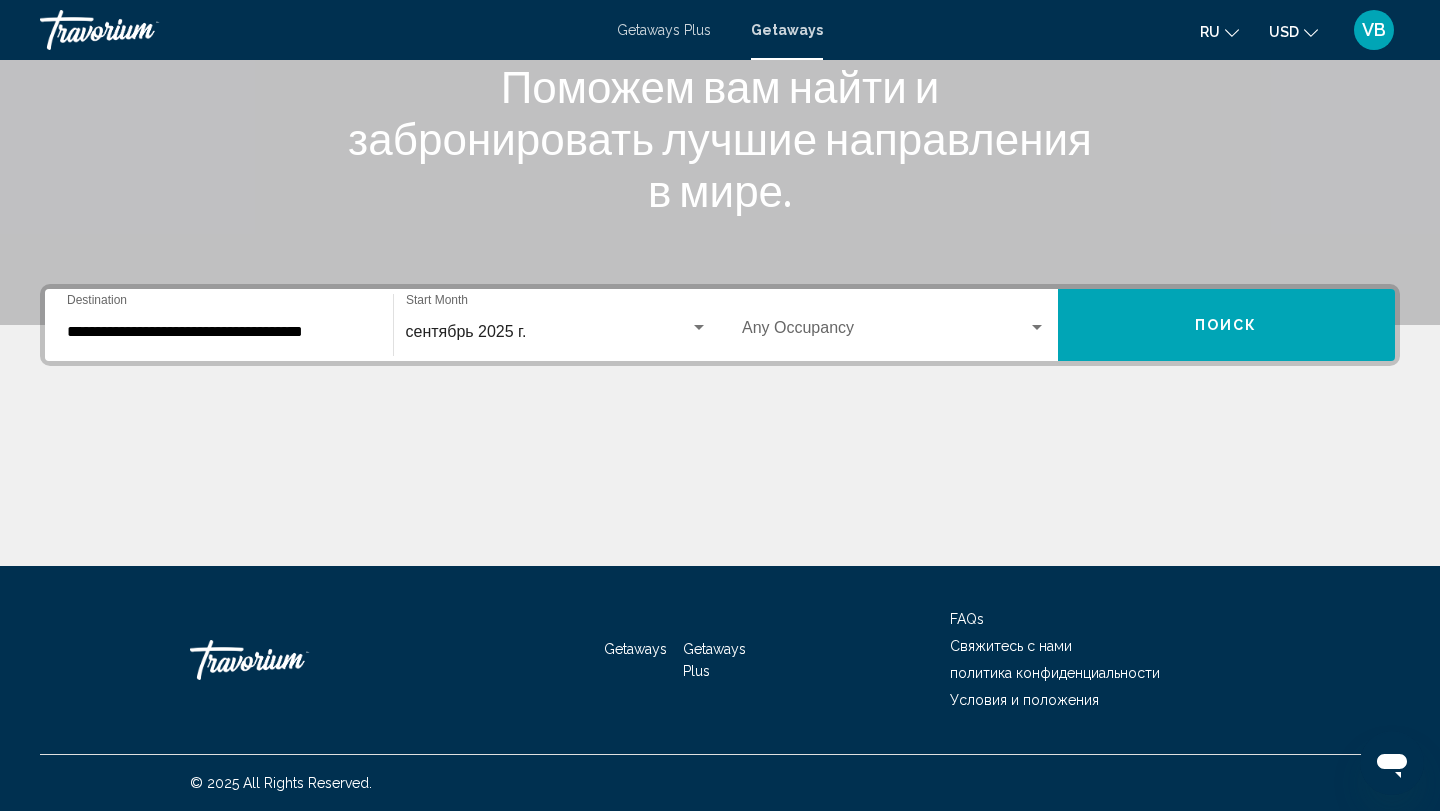 click on "Occupancy Any Occupancy" at bounding box center (894, 325) 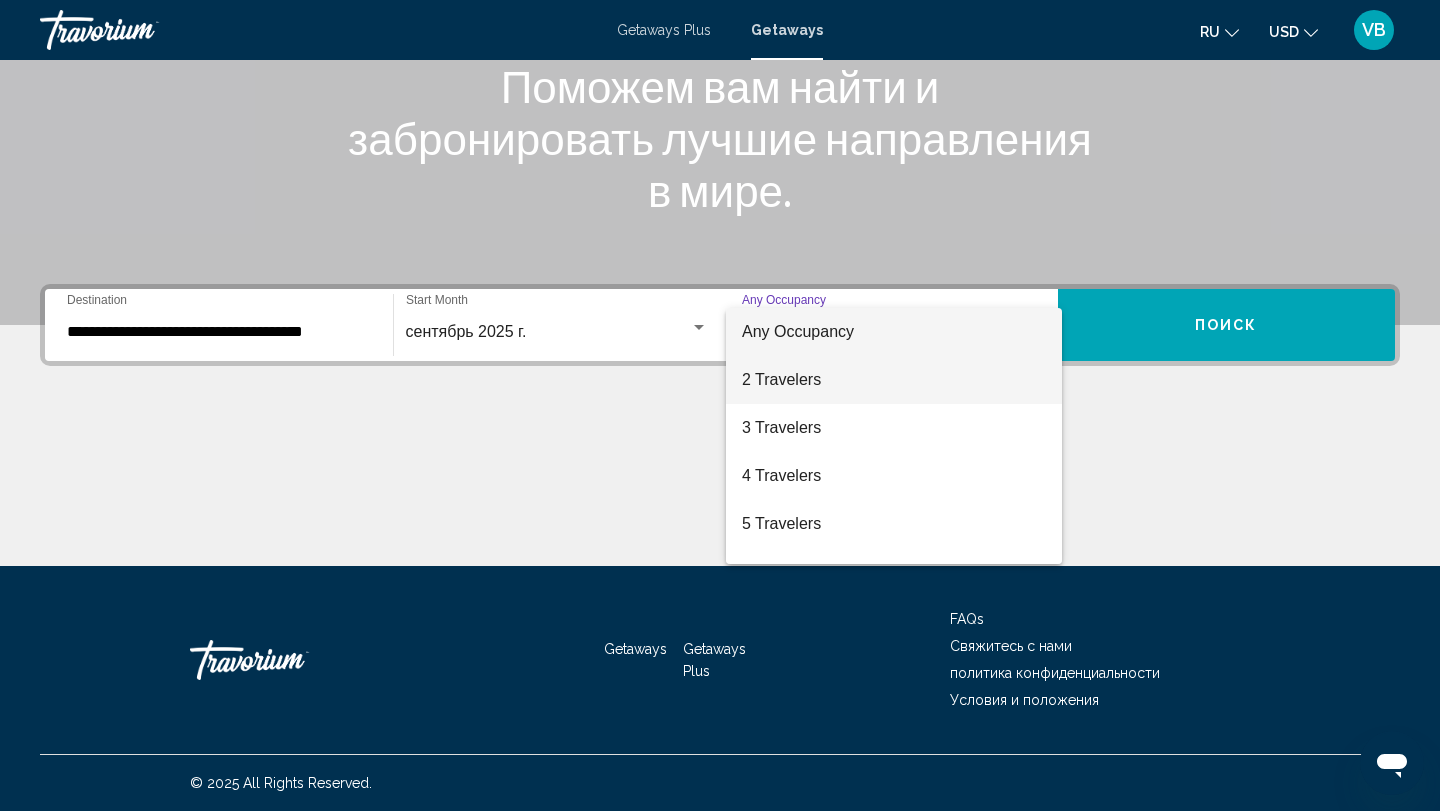 click on "2 Travelers" at bounding box center [894, 380] 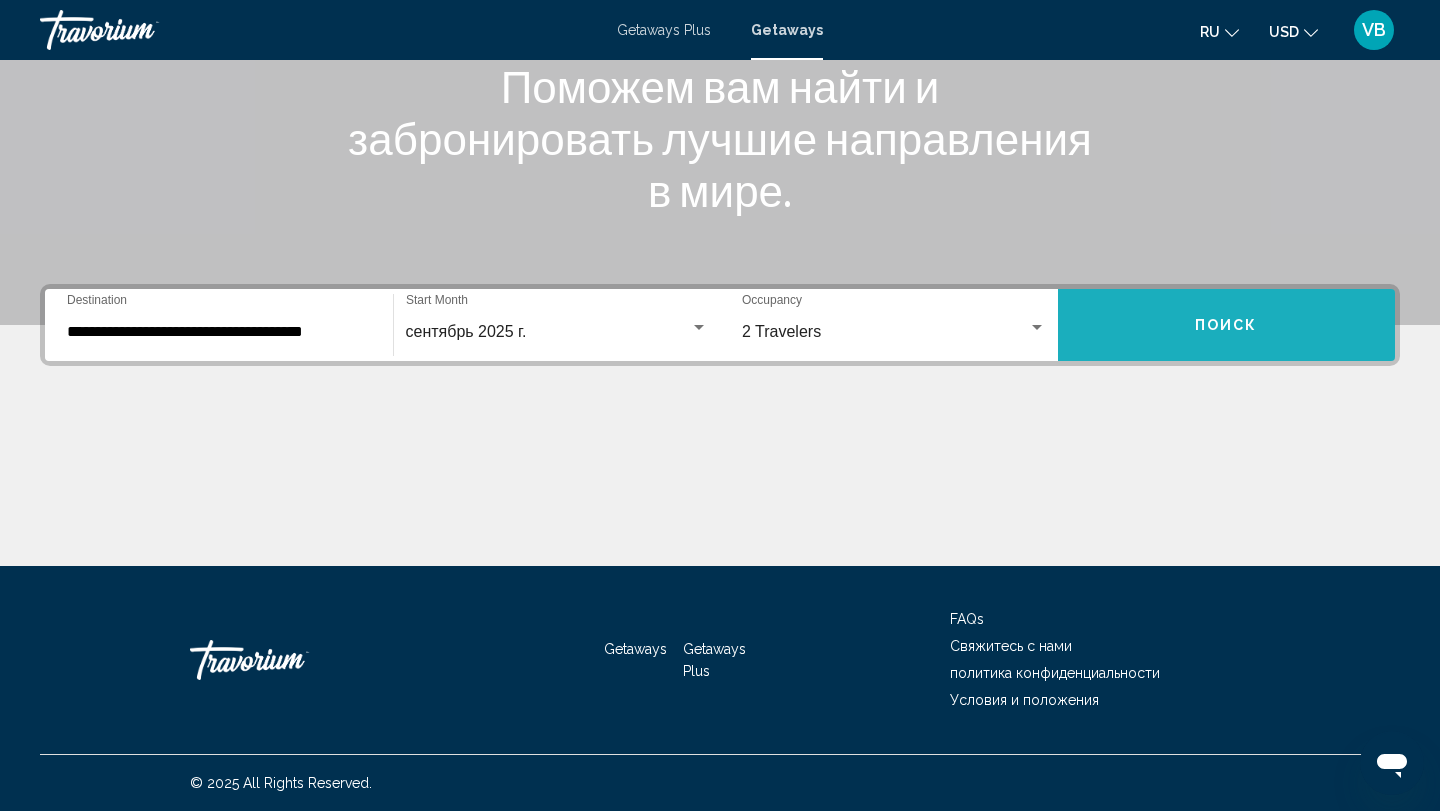 click on "Поиск" at bounding box center (1227, 325) 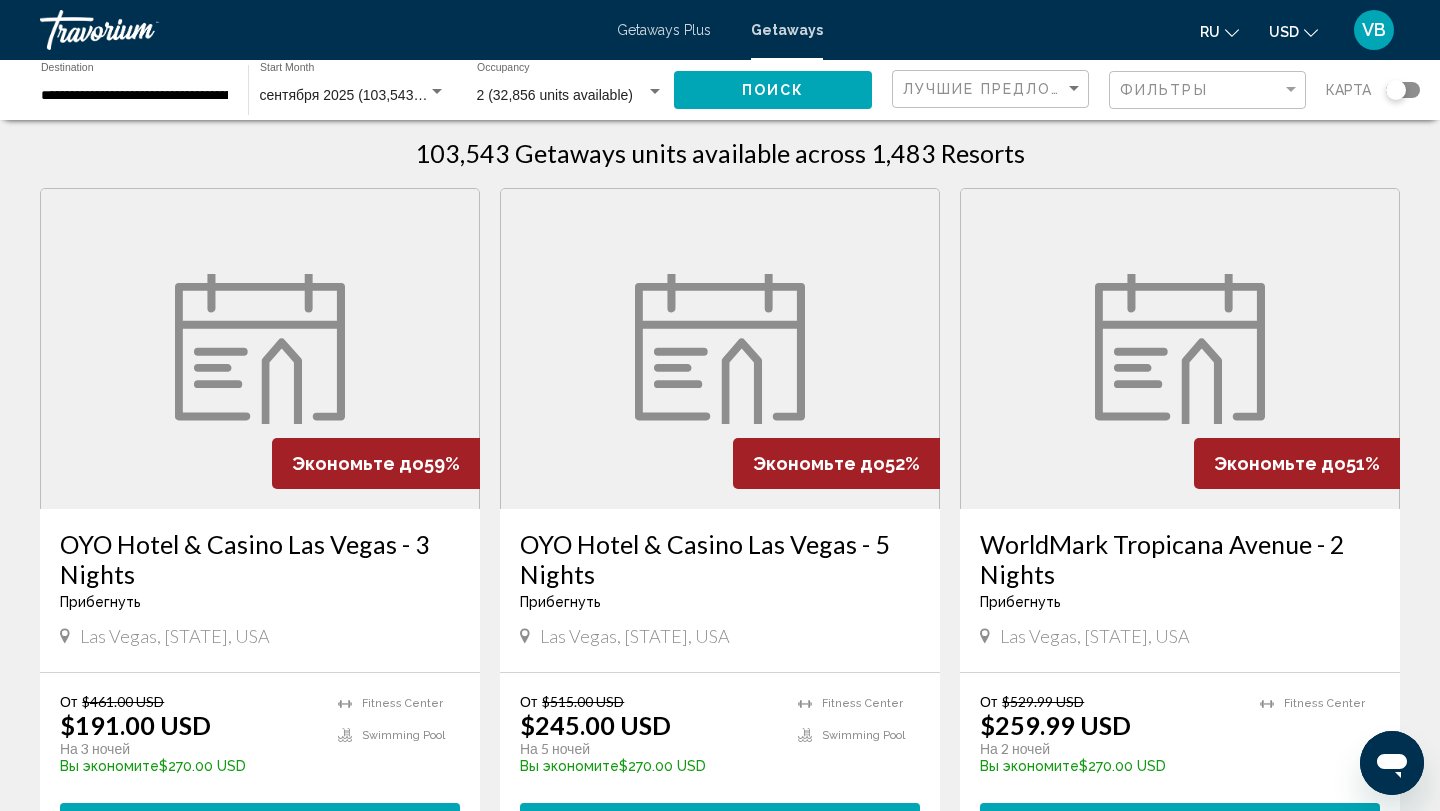 scroll, scrollTop: 23, scrollLeft: 0, axis: vertical 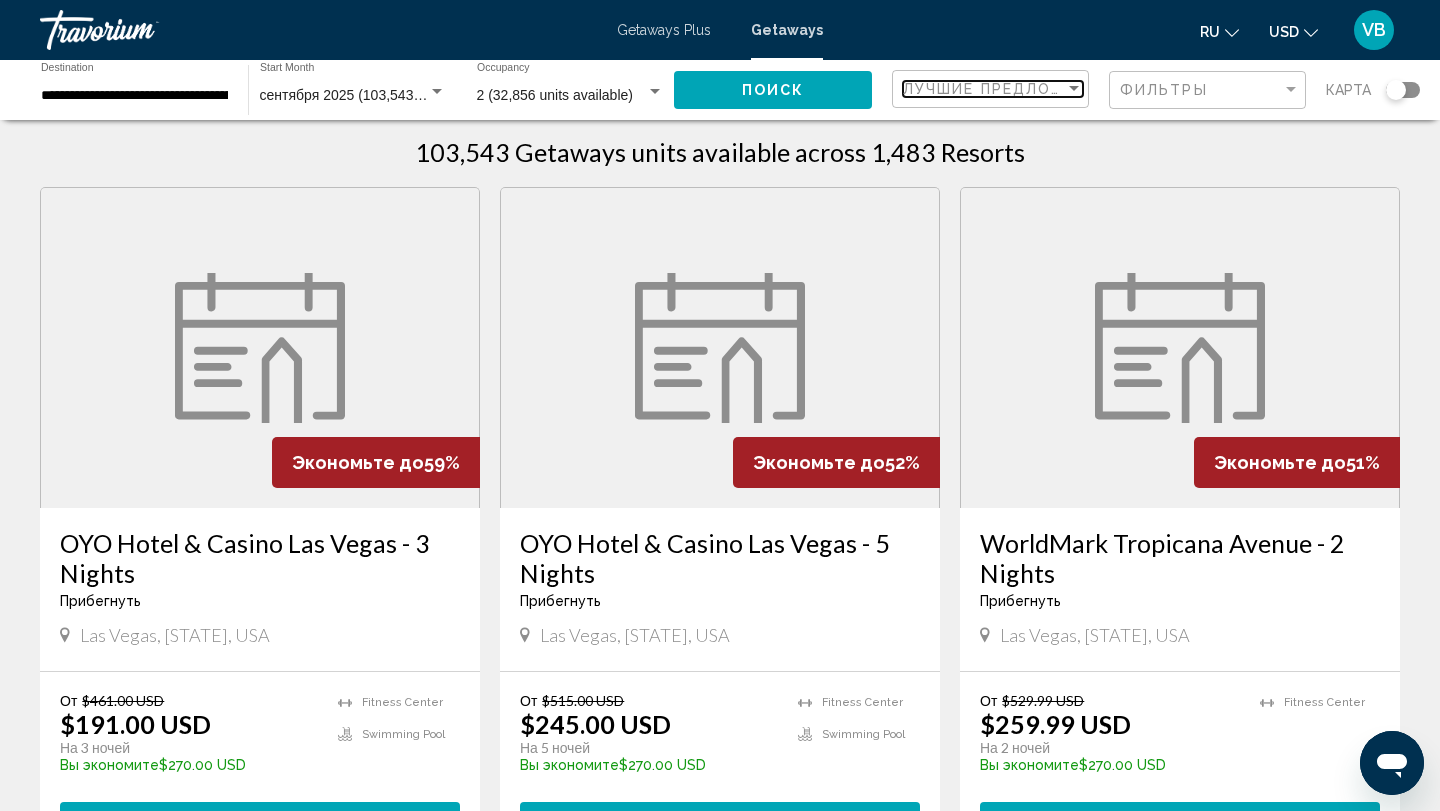 click on "Лучшие предложения" at bounding box center (1008, 89) 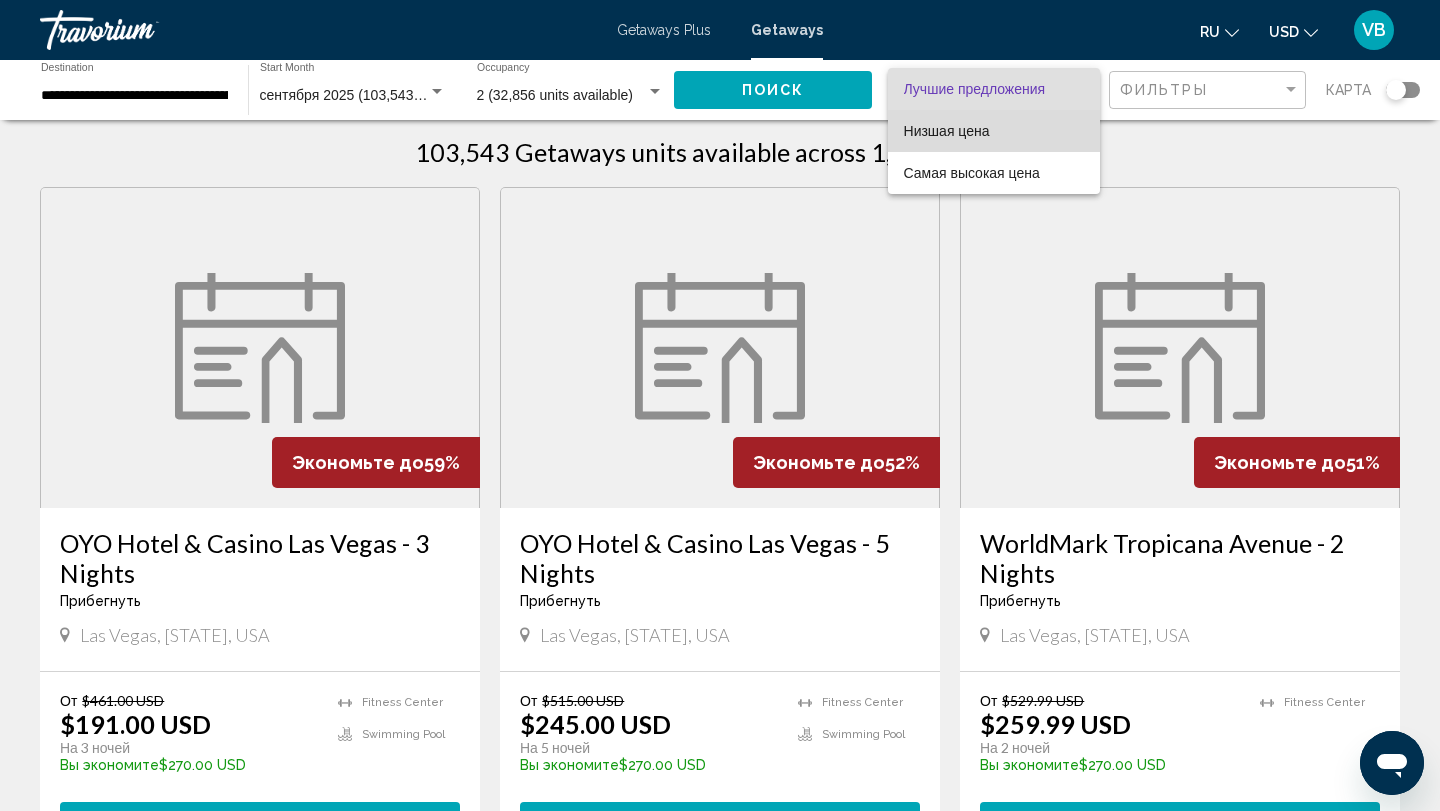 click on "Низшая цена" at bounding box center [994, 131] 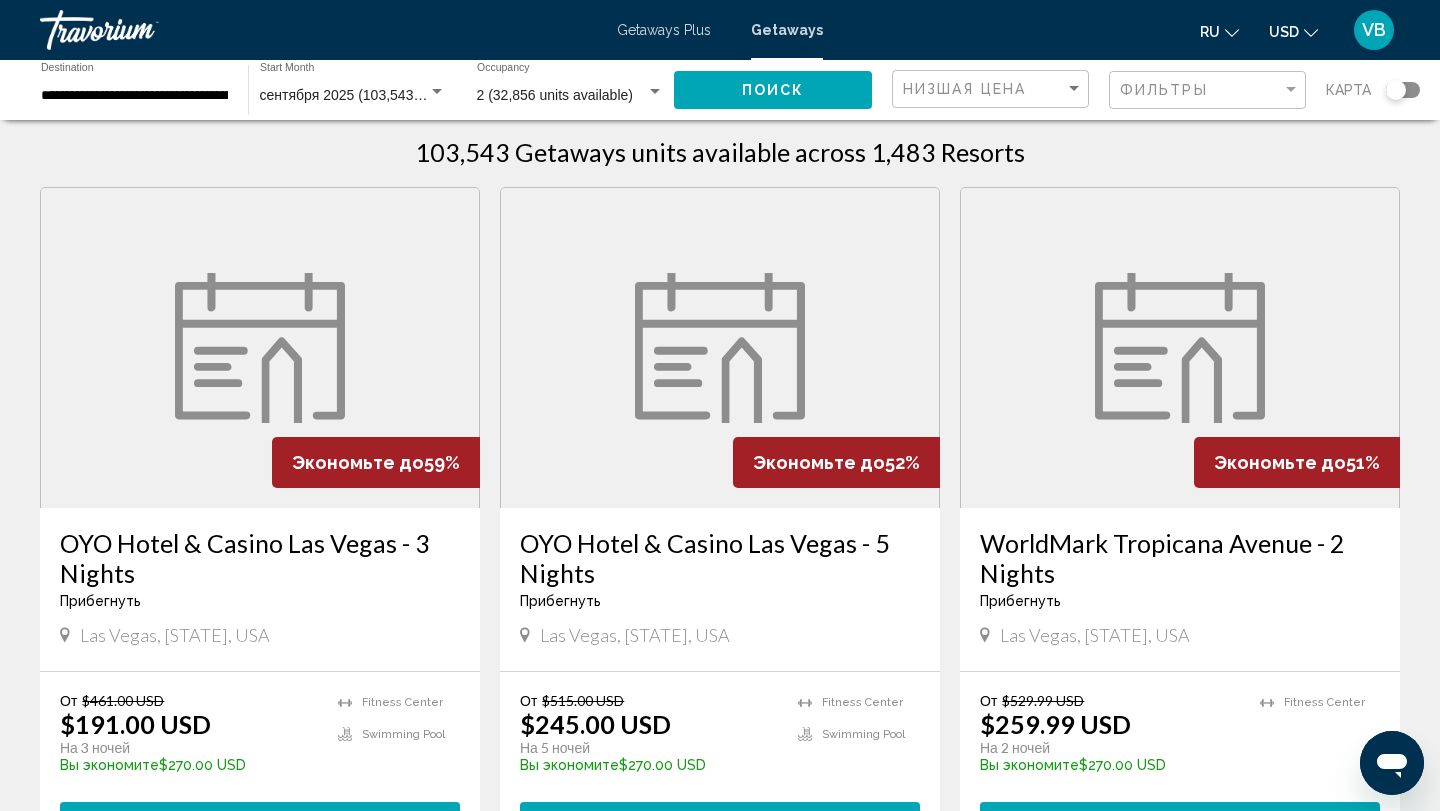 click 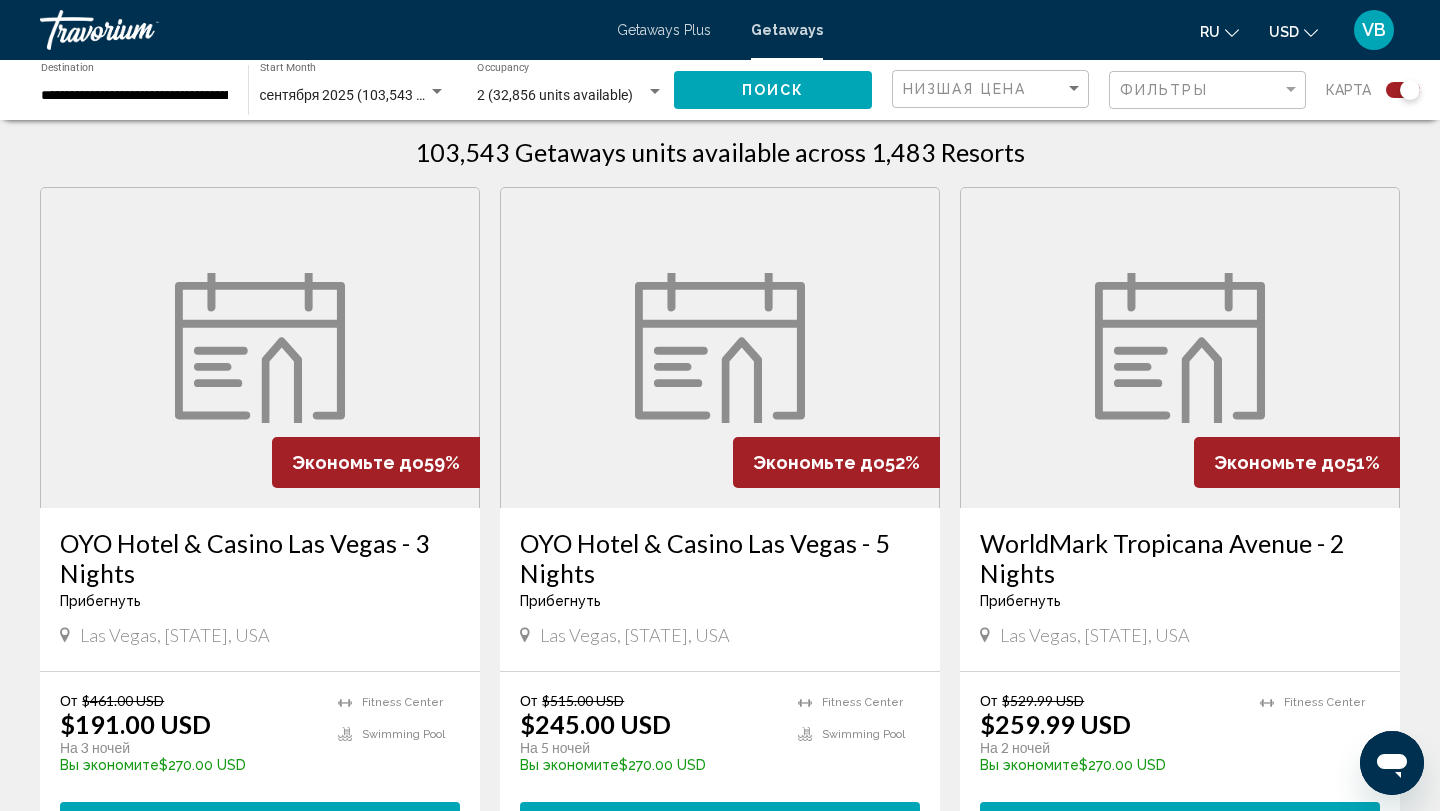 click on "Поиск" 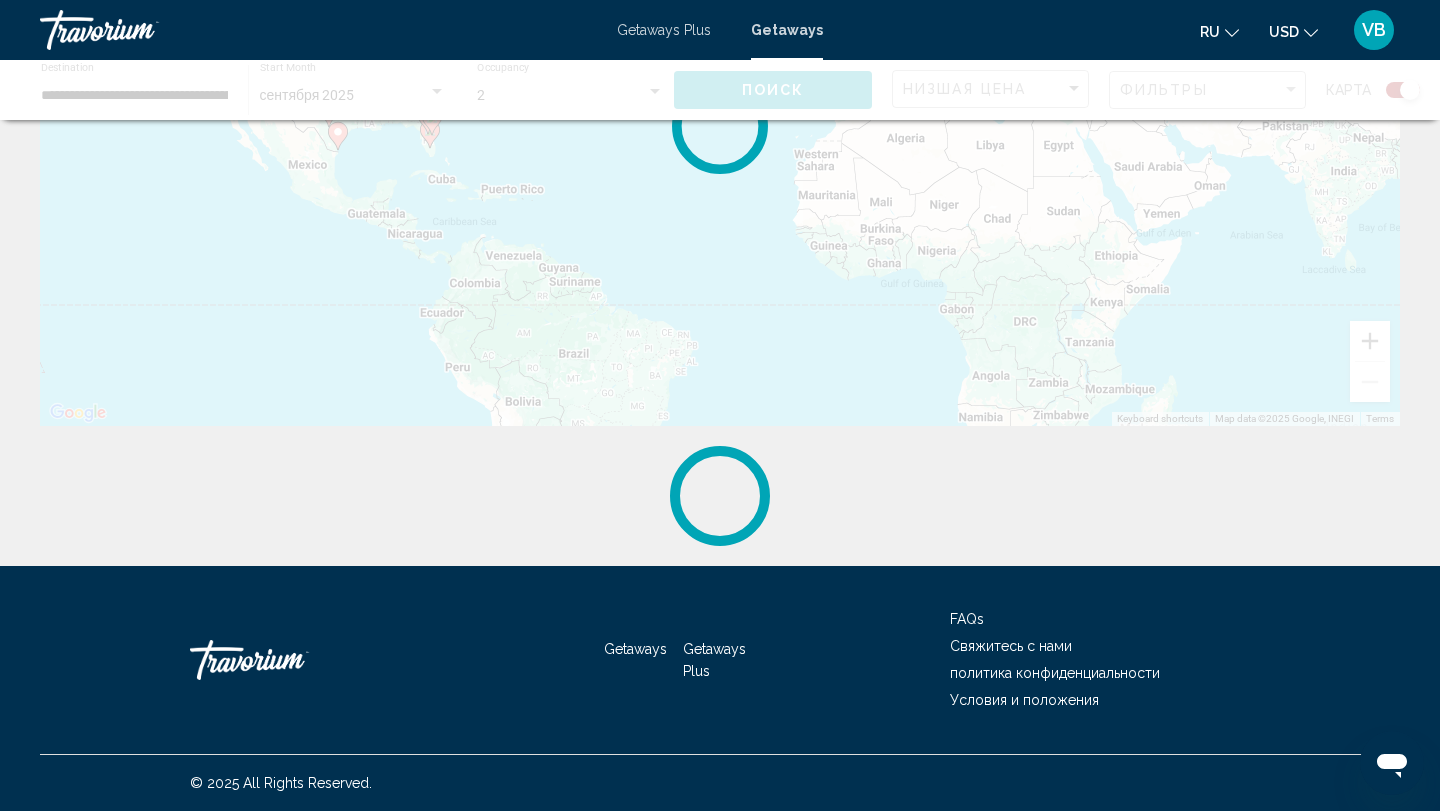 scroll, scrollTop: 0, scrollLeft: 0, axis: both 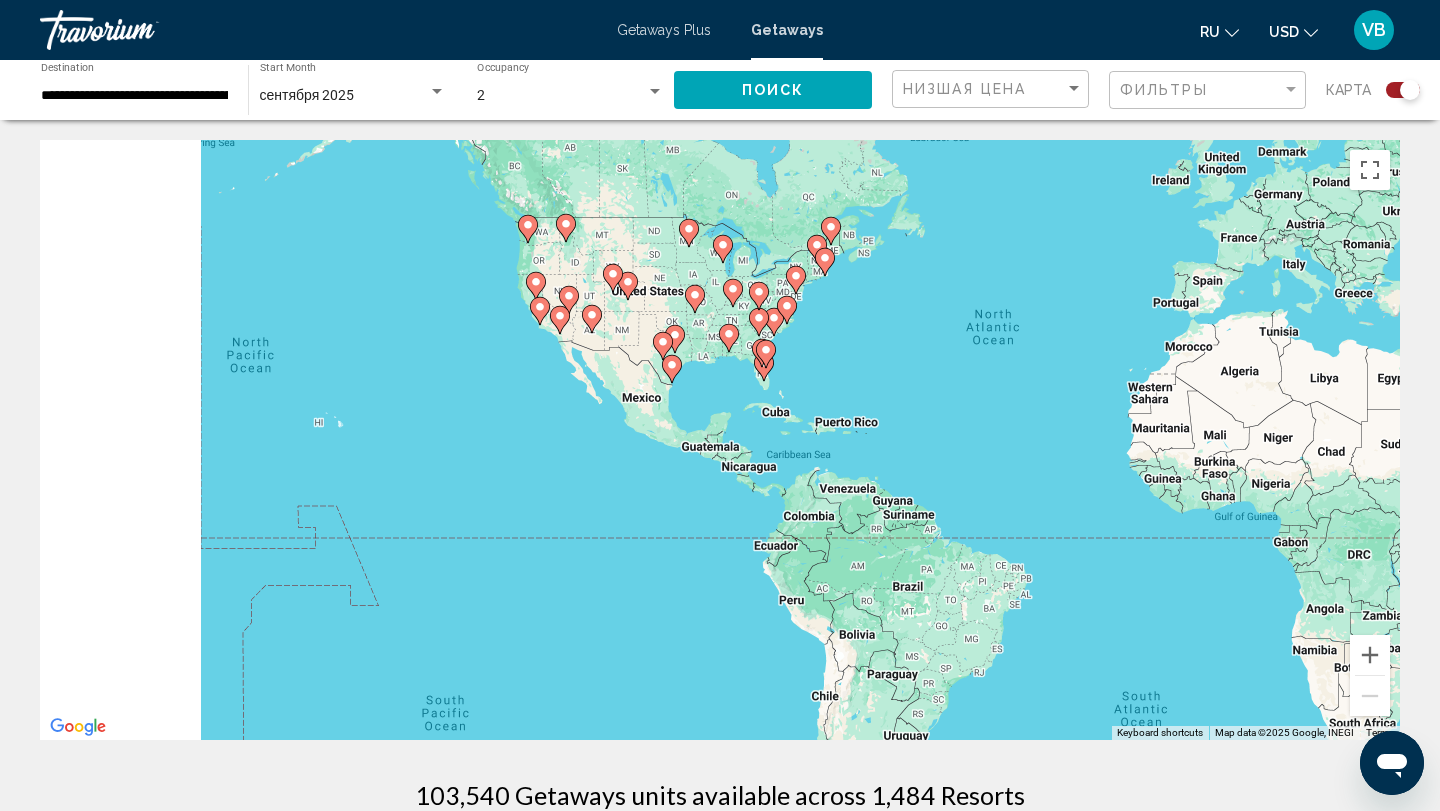 drag, startPoint x: 450, startPoint y: 394, endPoint x: 784, endPoint y: 311, distance: 344.1584 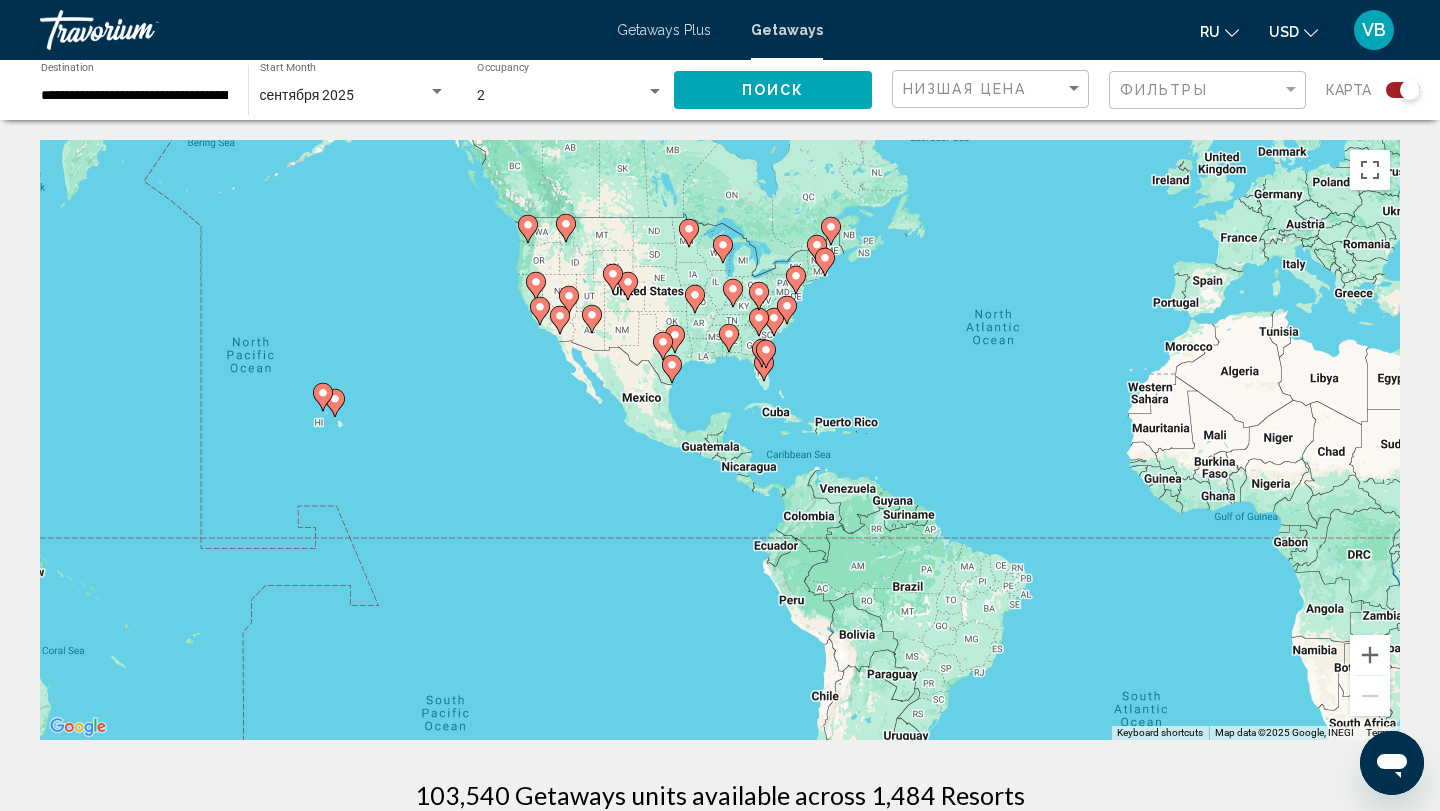click on "To activate drag with keyboard, press Alt + Enter. Once in keyboard drag state, use the arrow keys to move the marker. To complete the drag, press the Enter key. To cancel, press Escape." at bounding box center (720, 440) 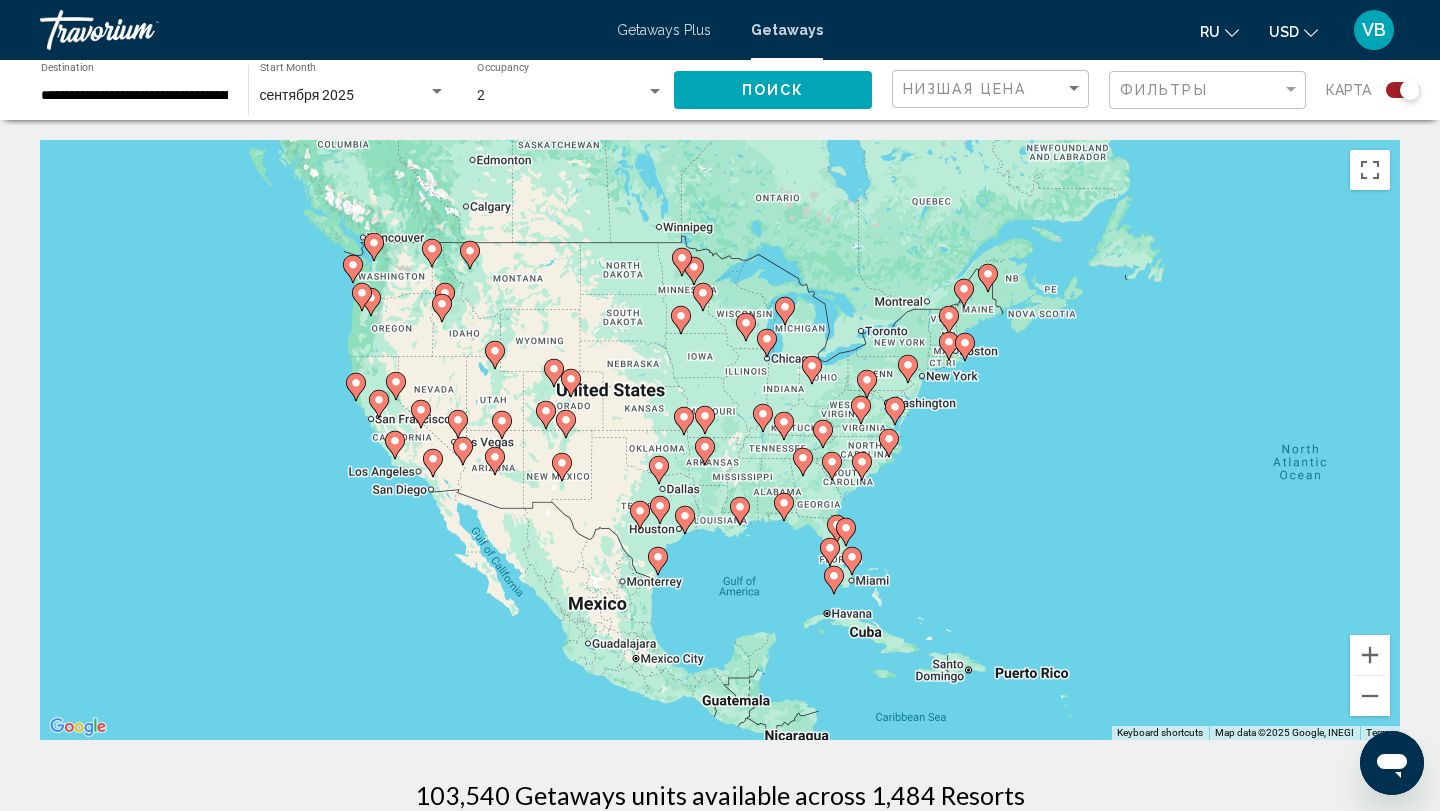 drag, startPoint x: 714, startPoint y: 281, endPoint x: 738, endPoint y: 447, distance: 167.72597 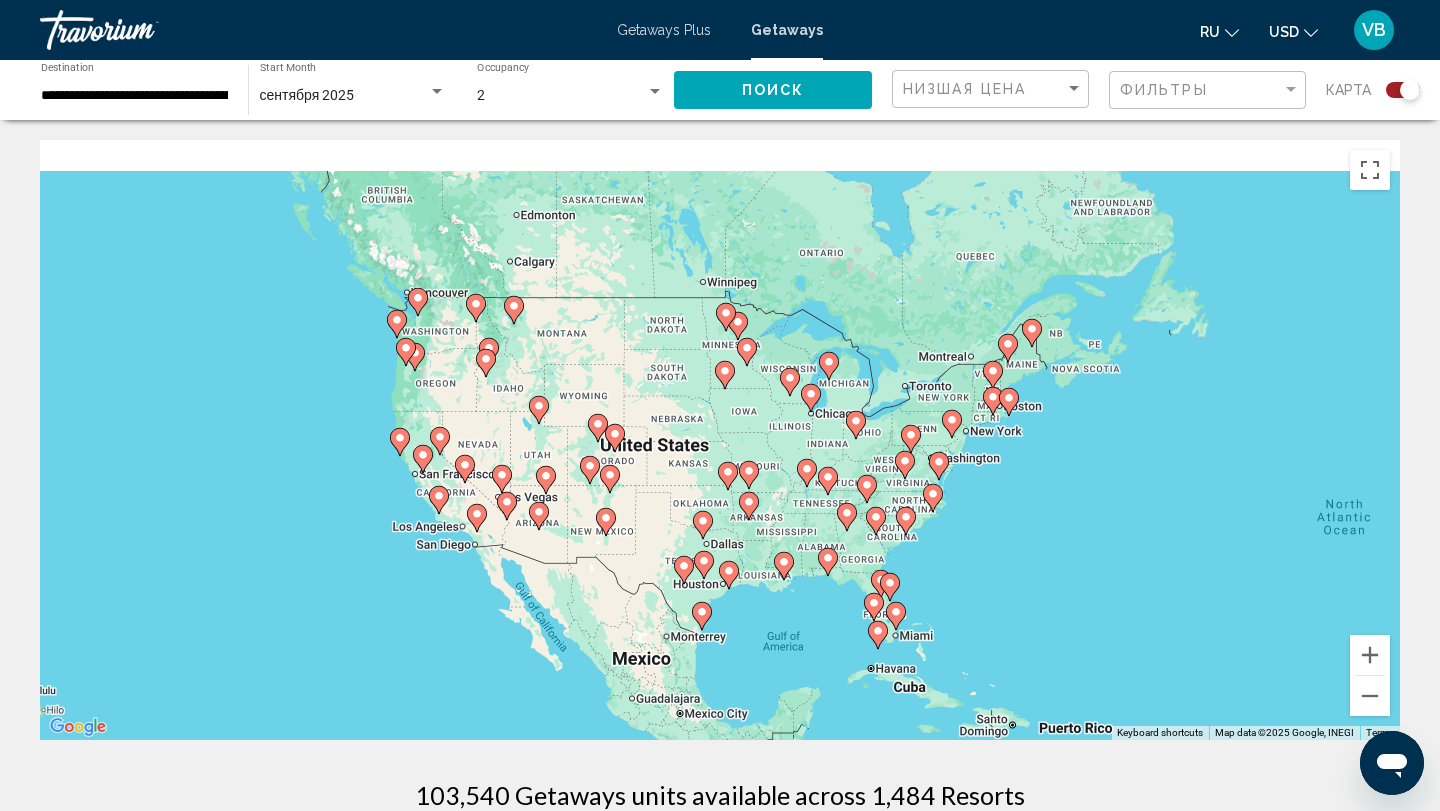 drag, startPoint x: 685, startPoint y: 238, endPoint x: 746, endPoint y: 500, distance: 269.00745 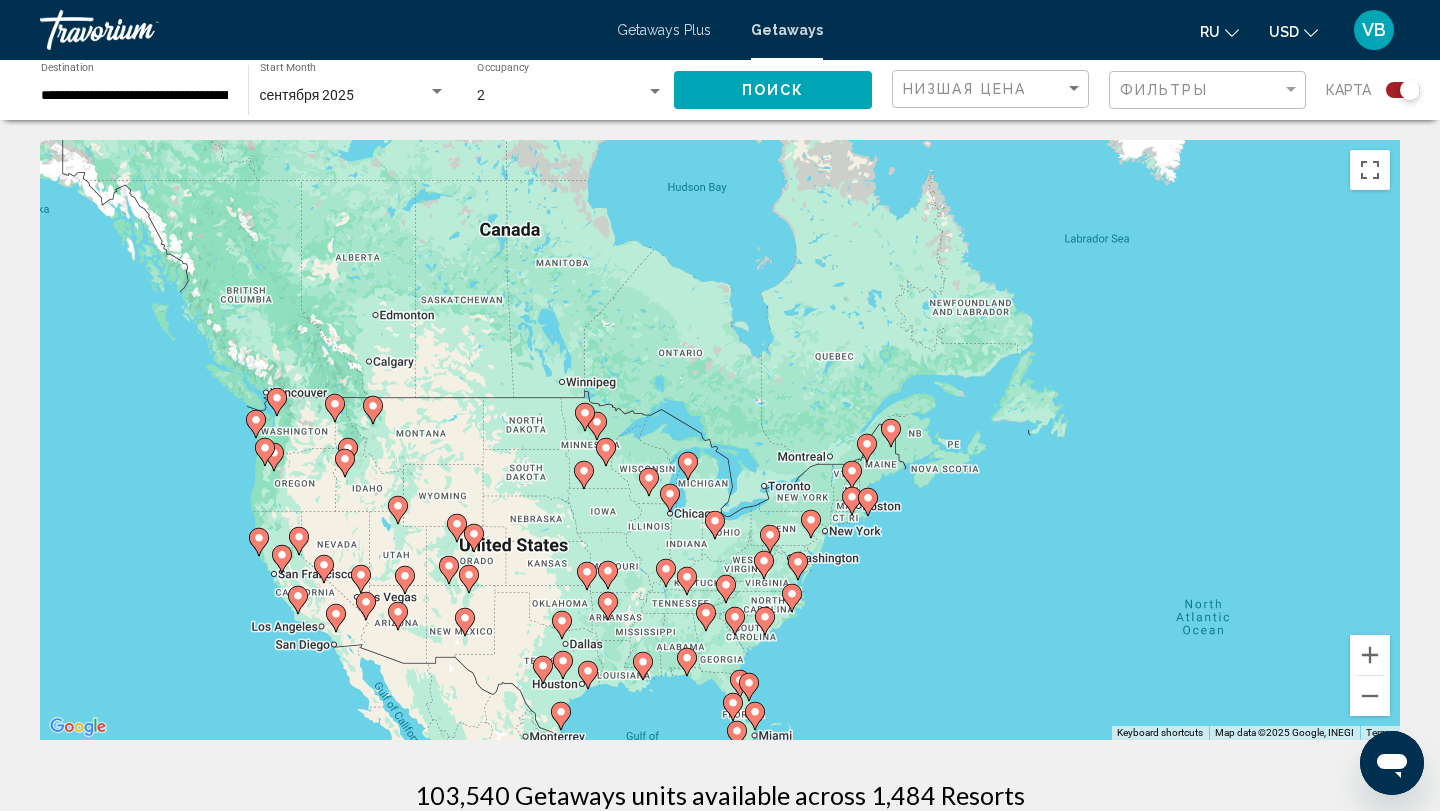 drag, startPoint x: 732, startPoint y: 357, endPoint x: 574, endPoint y: 425, distance: 172.01163 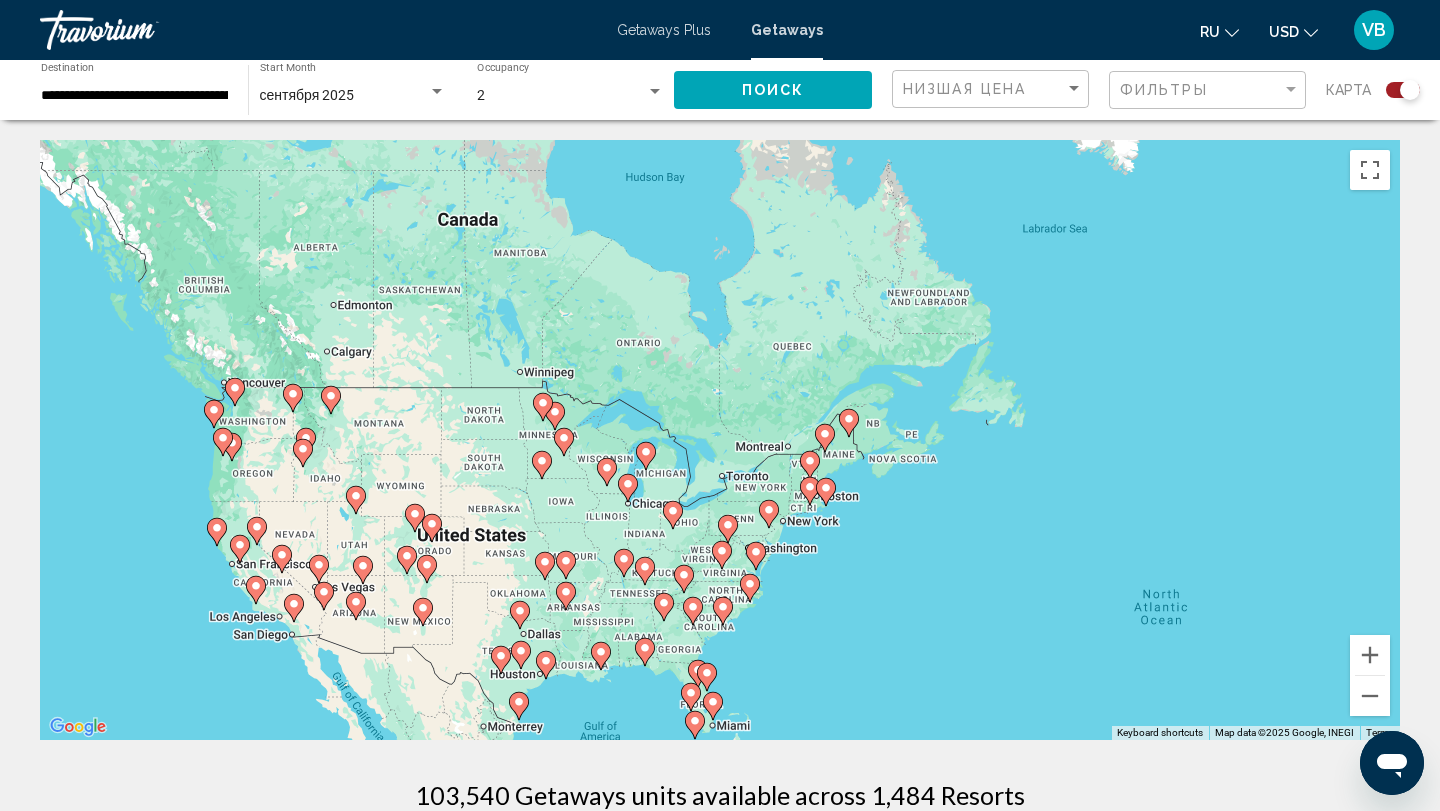 drag, startPoint x: 686, startPoint y: 468, endPoint x: 656, endPoint y: 462, distance: 30.594116 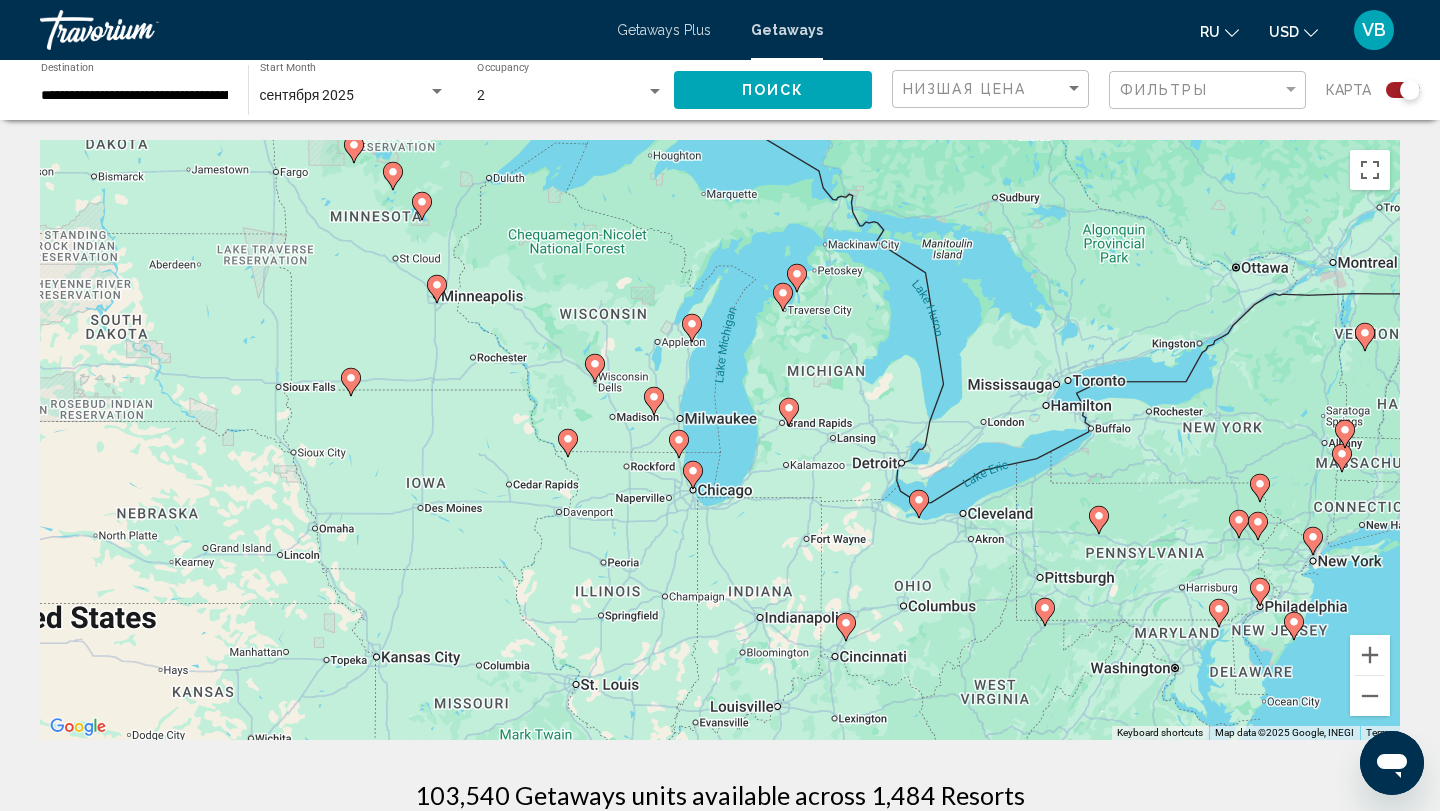 drag, startPoint x: 658, startPoint y: 483, endPoint x: 998, endPoint y: 279, distance: 396.50473 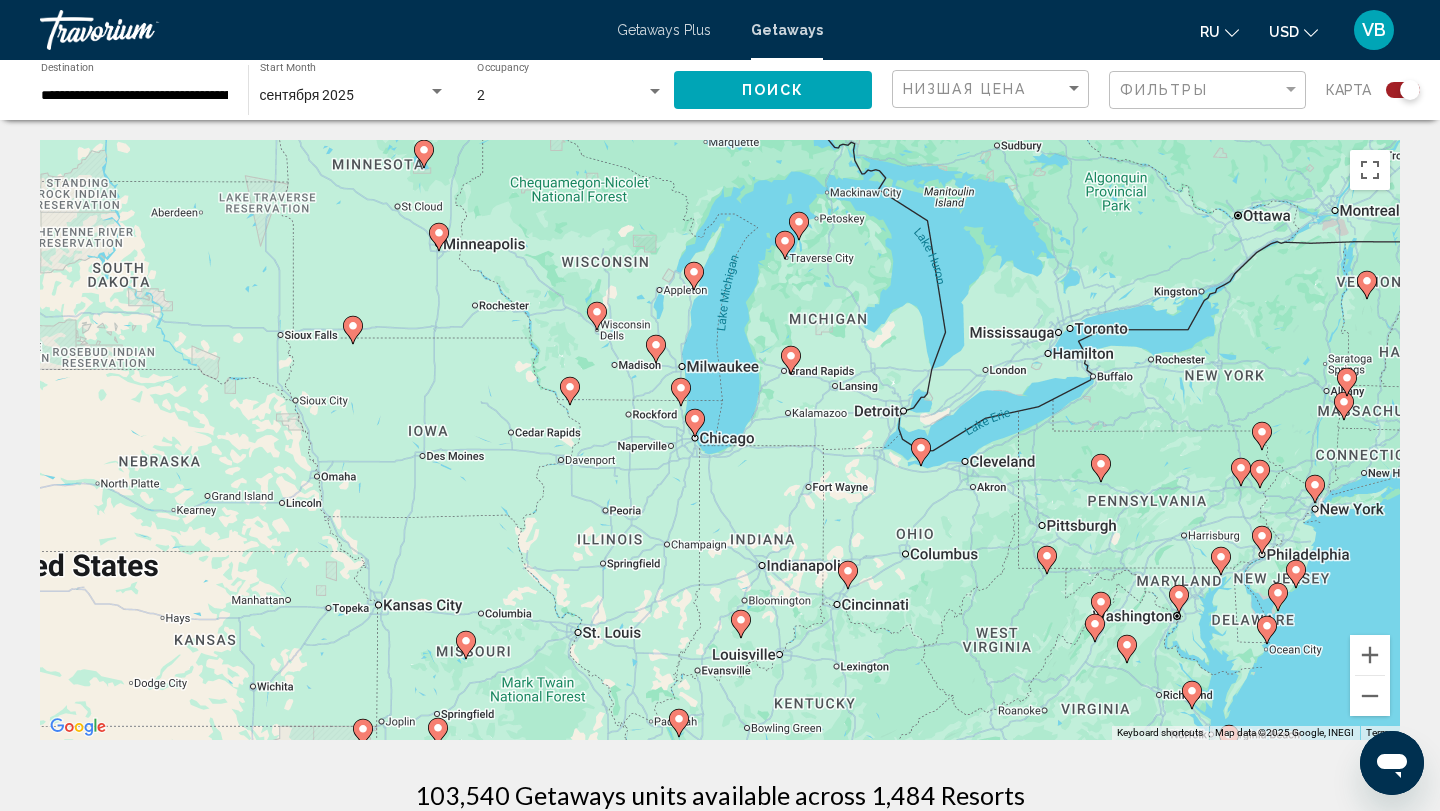 drag, startPoint x: 763, startPoint y: 430, endPoint x: 767, endPoint y: 374, distance: 56.142673 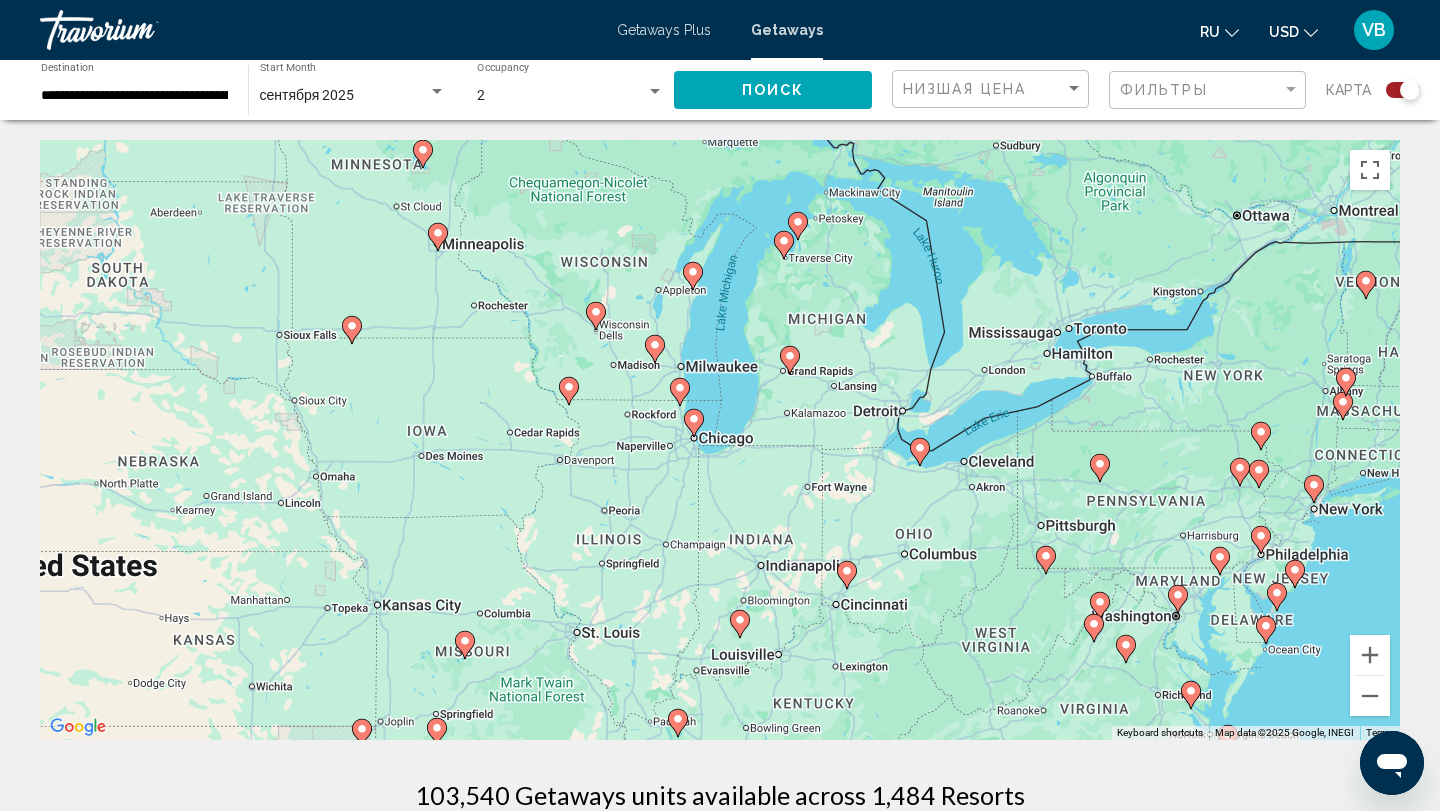 click on "To activate drag with keyboard, press Alt + Enter. Once in keyboard drag state, use the arrow keys to move the marker. To complete the drag, press the Enter key. To cancel, press Escape." at bounding box center [720, 440] 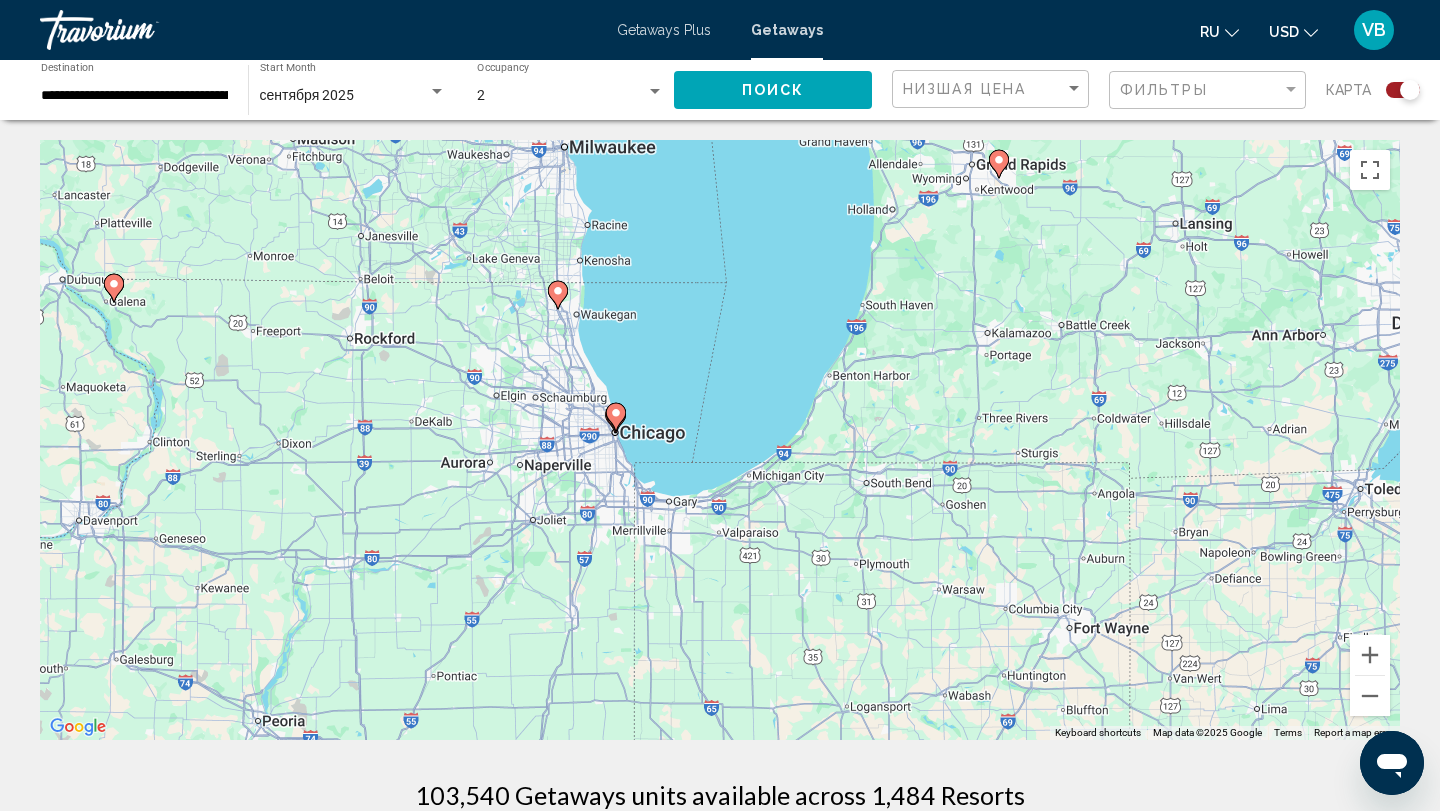 click 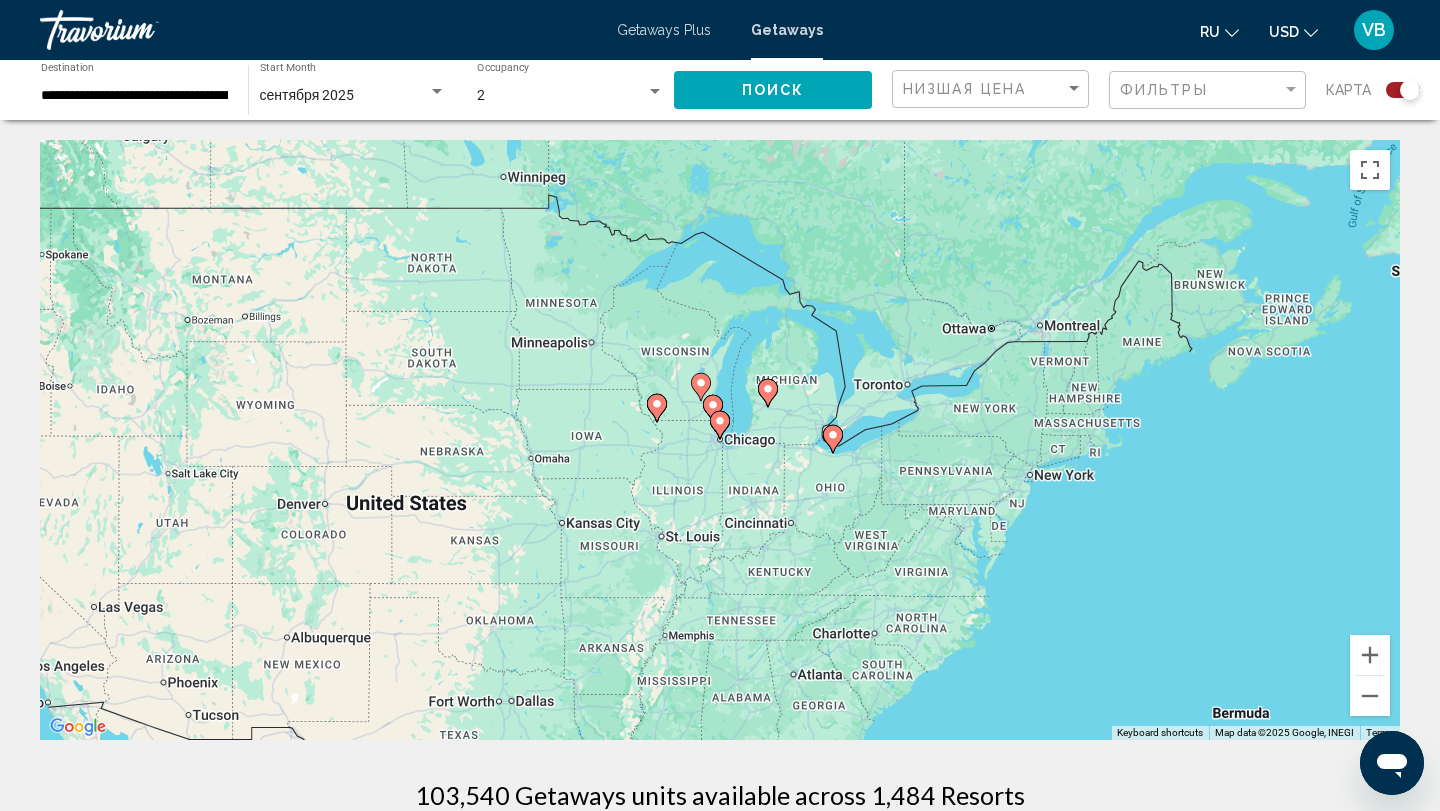 click 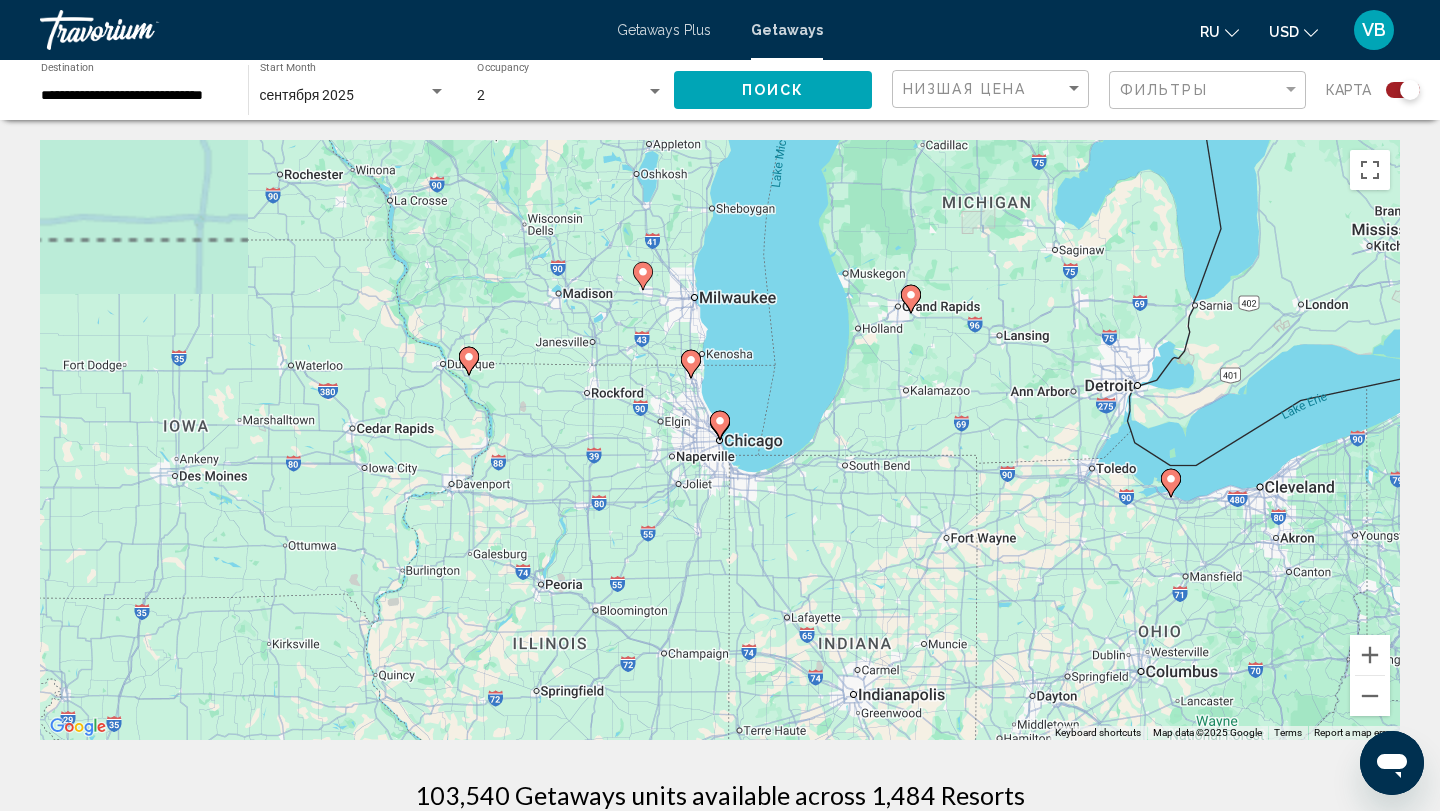click 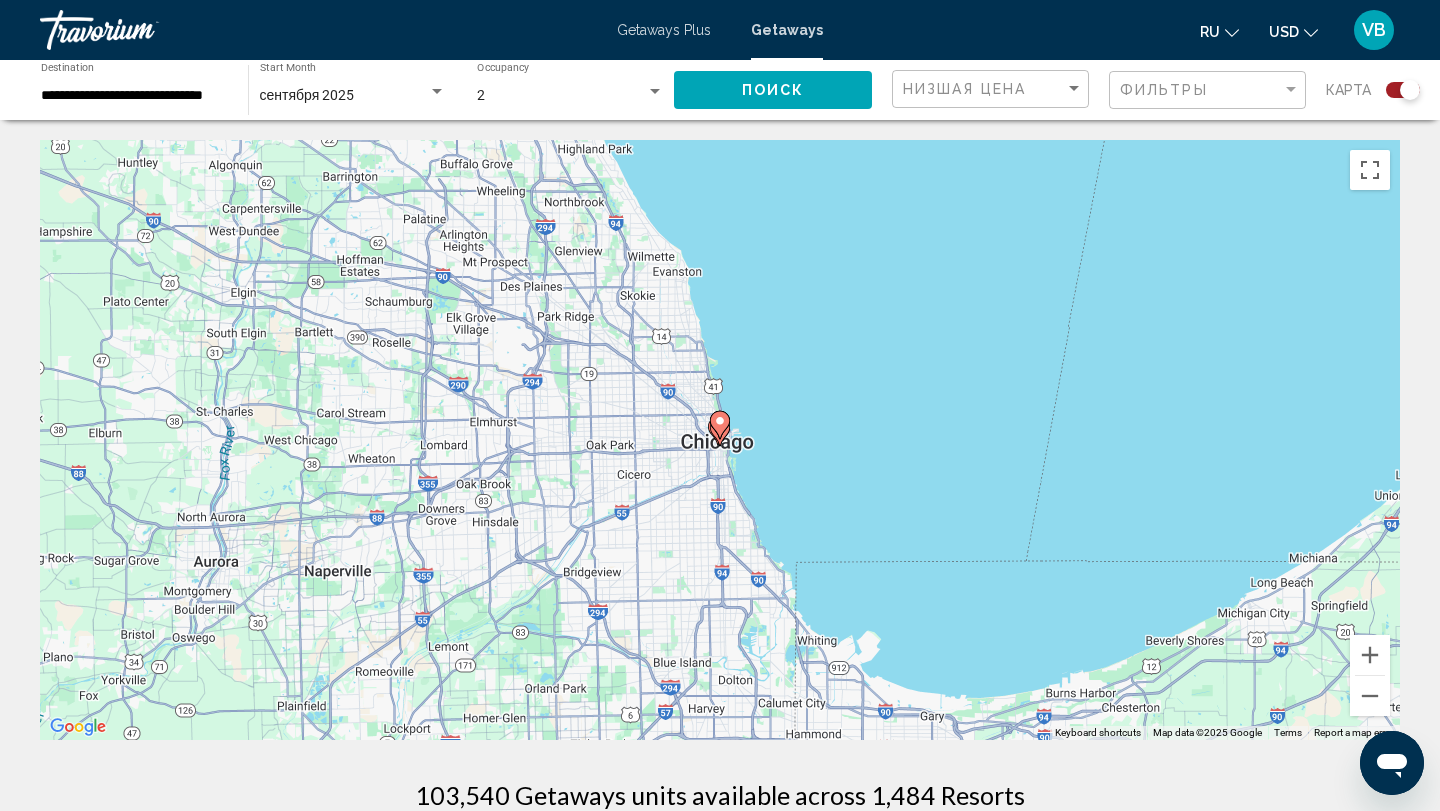 click 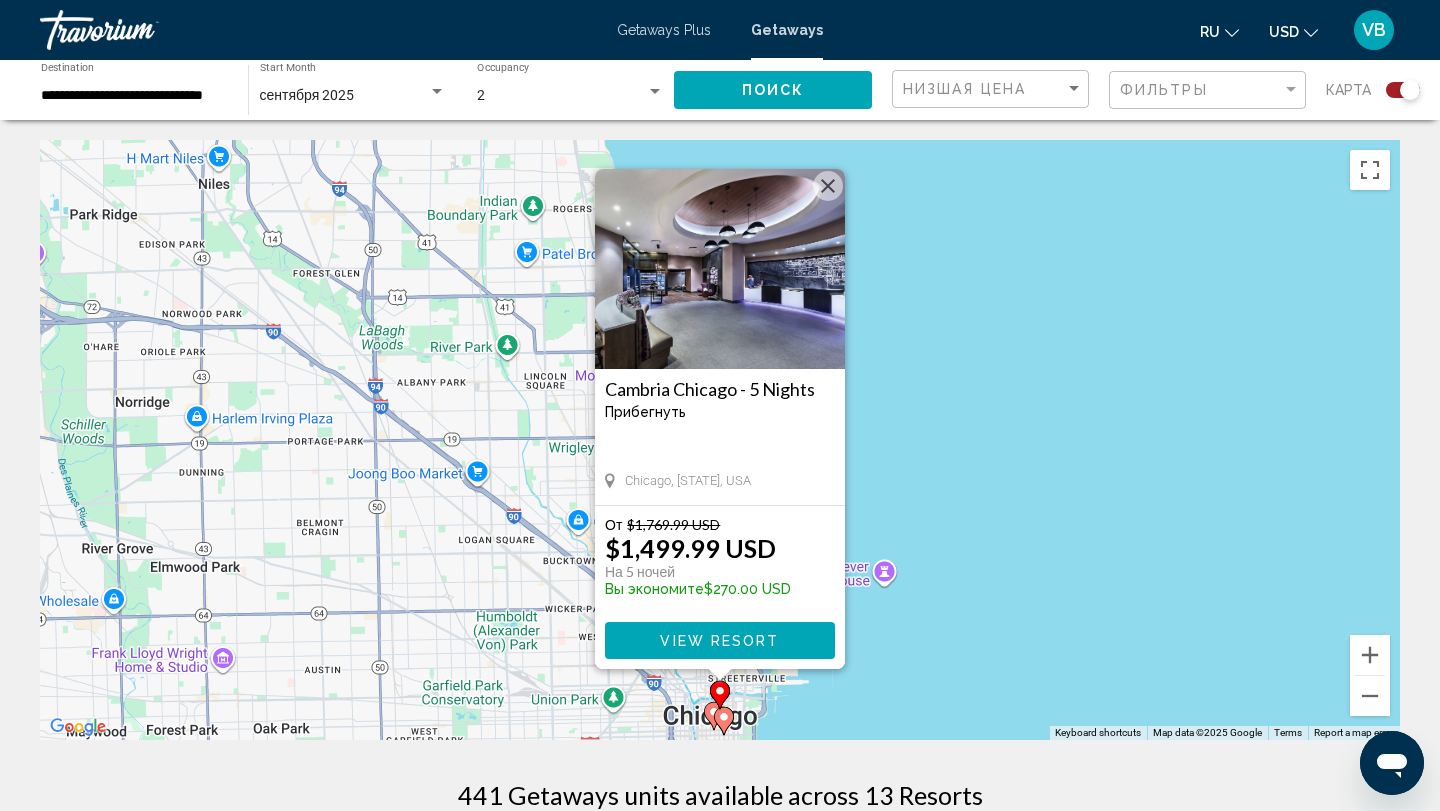 click on "To activate drag with keyboard, press Alt + Enter. Once in keyboard drag state, use the arrow keys to move the marker. To complete the drag, press the Enter key. To cancel, press Escape.  Cambria Chicago - 5 Nights  Прибегнуть  -  Это курорт только для взрослых
Chicago, [STATE], USA От $1,769.99 USD $1,499.99 USD На 5 ночей Вы экономите  $270.00 USD  View Resort" at bounding box center [720, 440] 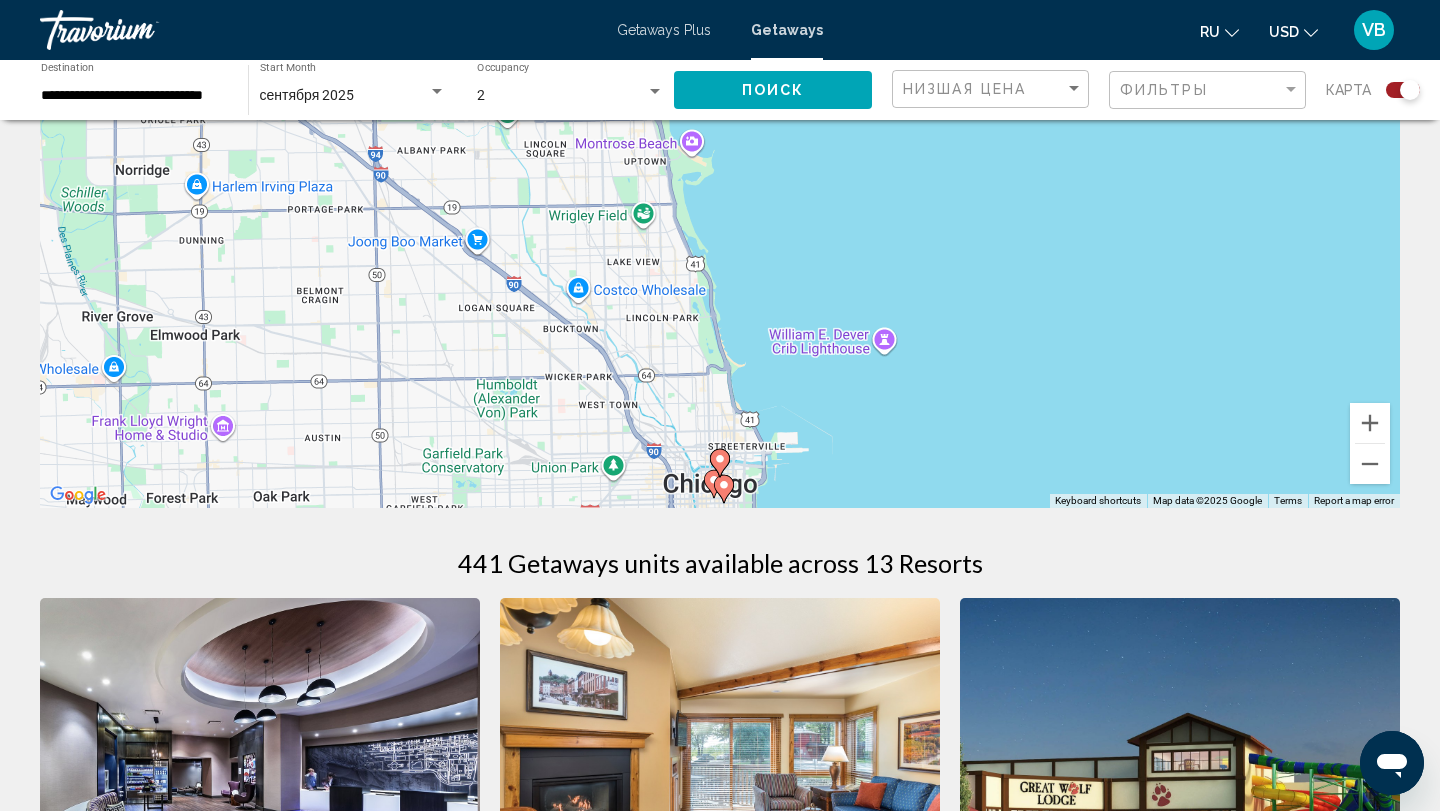 scroll, scrollTop: 234, scrollLeft: 0, axis: vertical 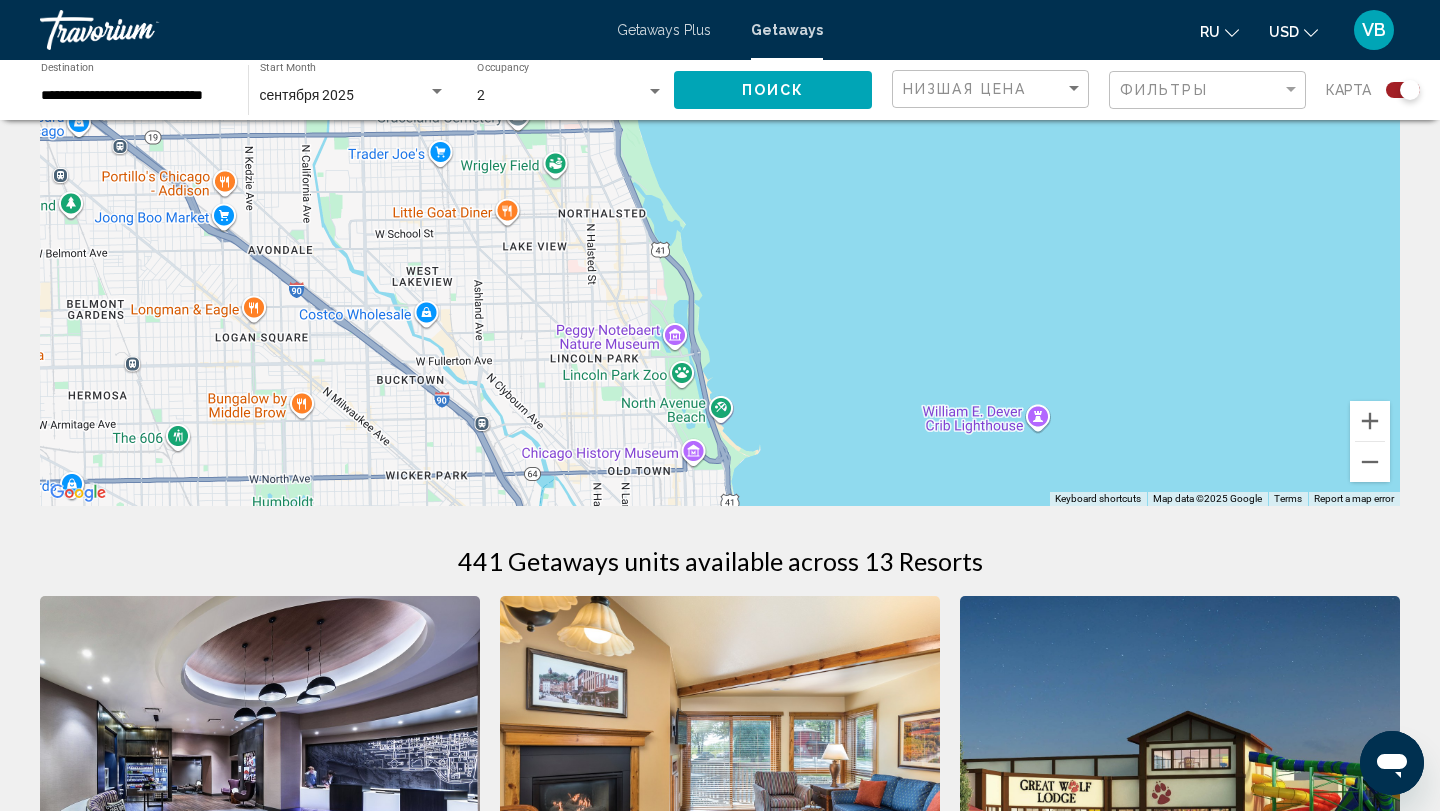 drag, startPoint x: 712, startPoint y: 442, endPoint x: 695, endPoint y: 326, distance: 117.239075 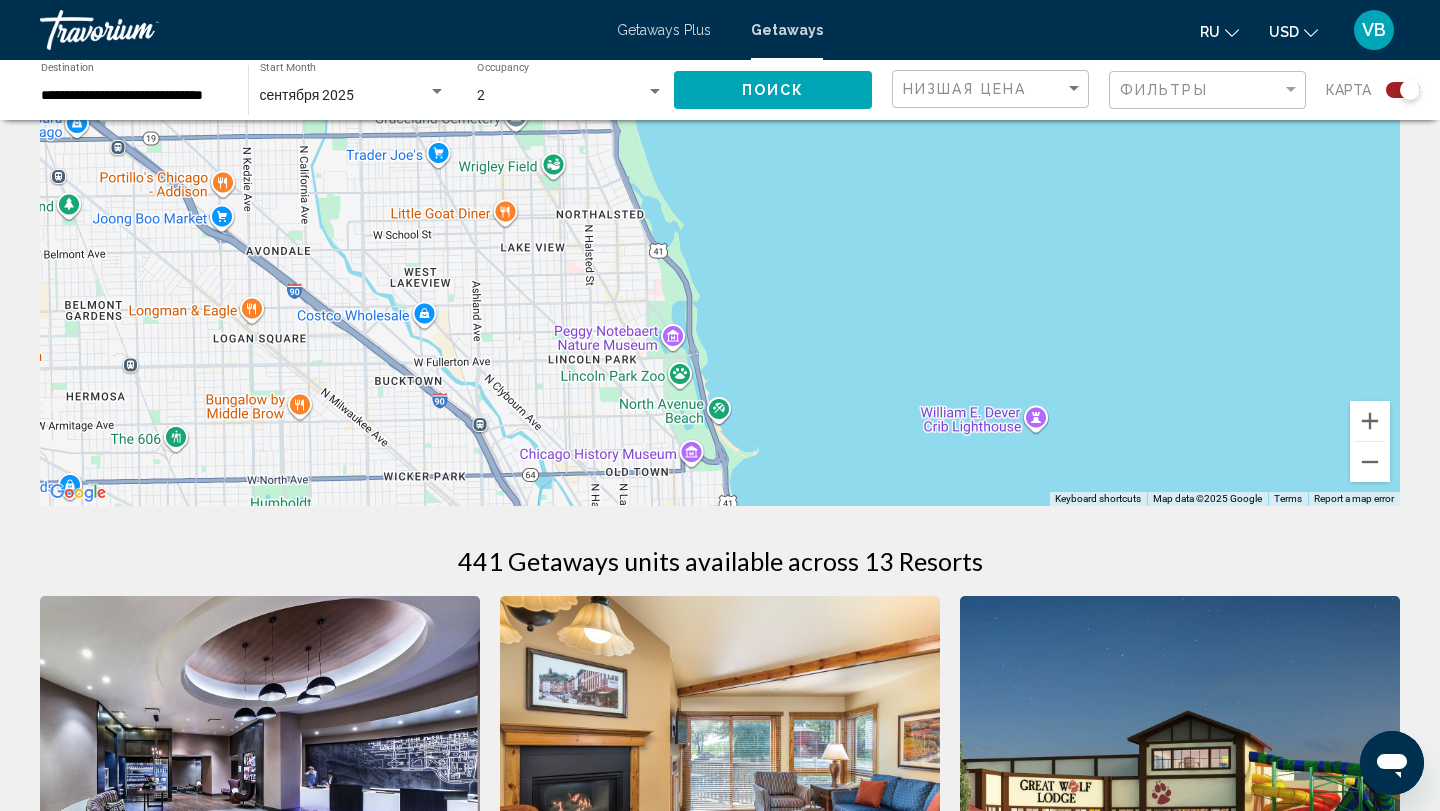 click on "To activate drag with keyboard, press Alt + Enter. Once in keyboard drag state, use the arrow keys to move the marker. To complete the drag, press the Enter key. To cancel, press Escape." at bounding box center [720, 206] 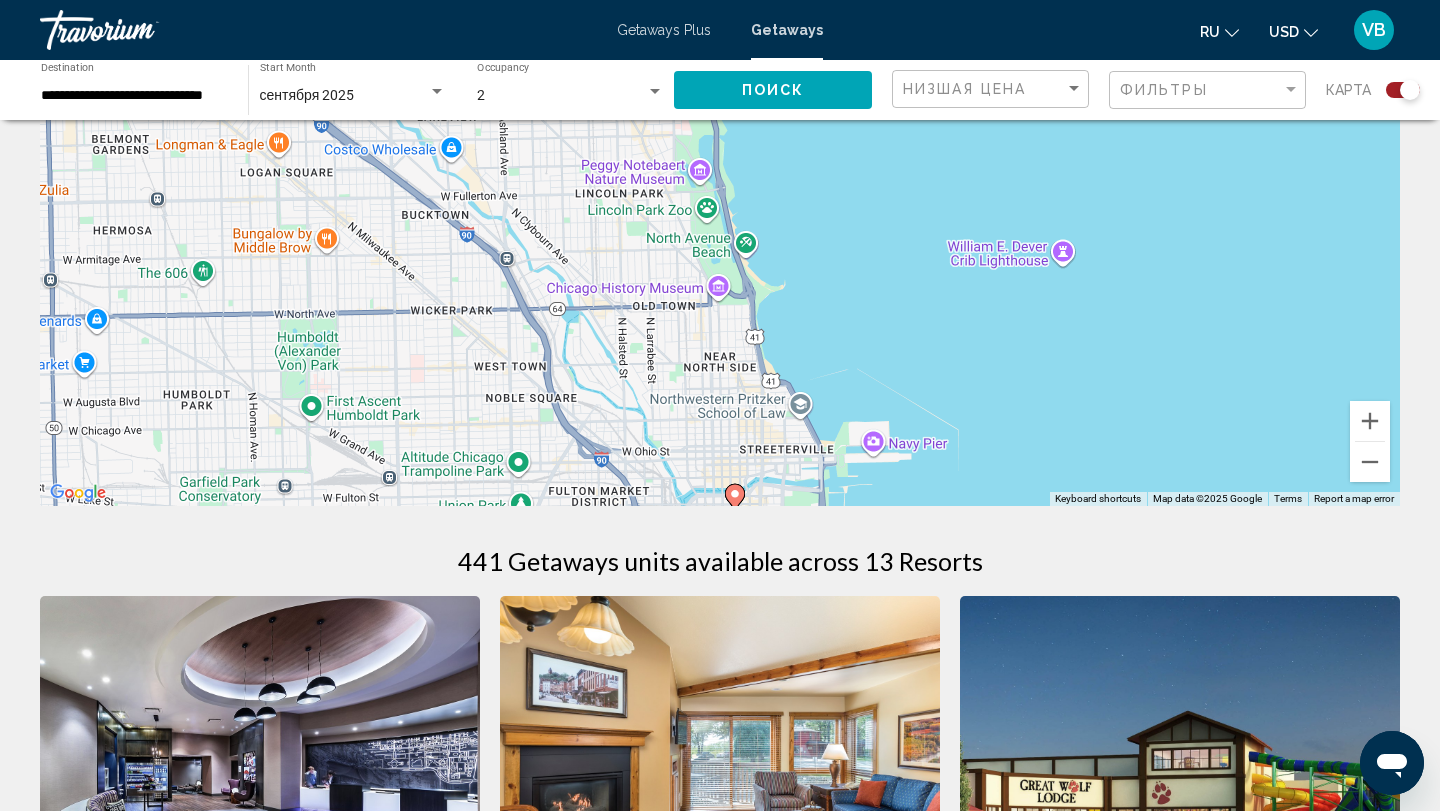 drag, startPoint x: 536, startPoint y: 389, endPoint x: 563, endPoint y: 221, distance: 170.1558 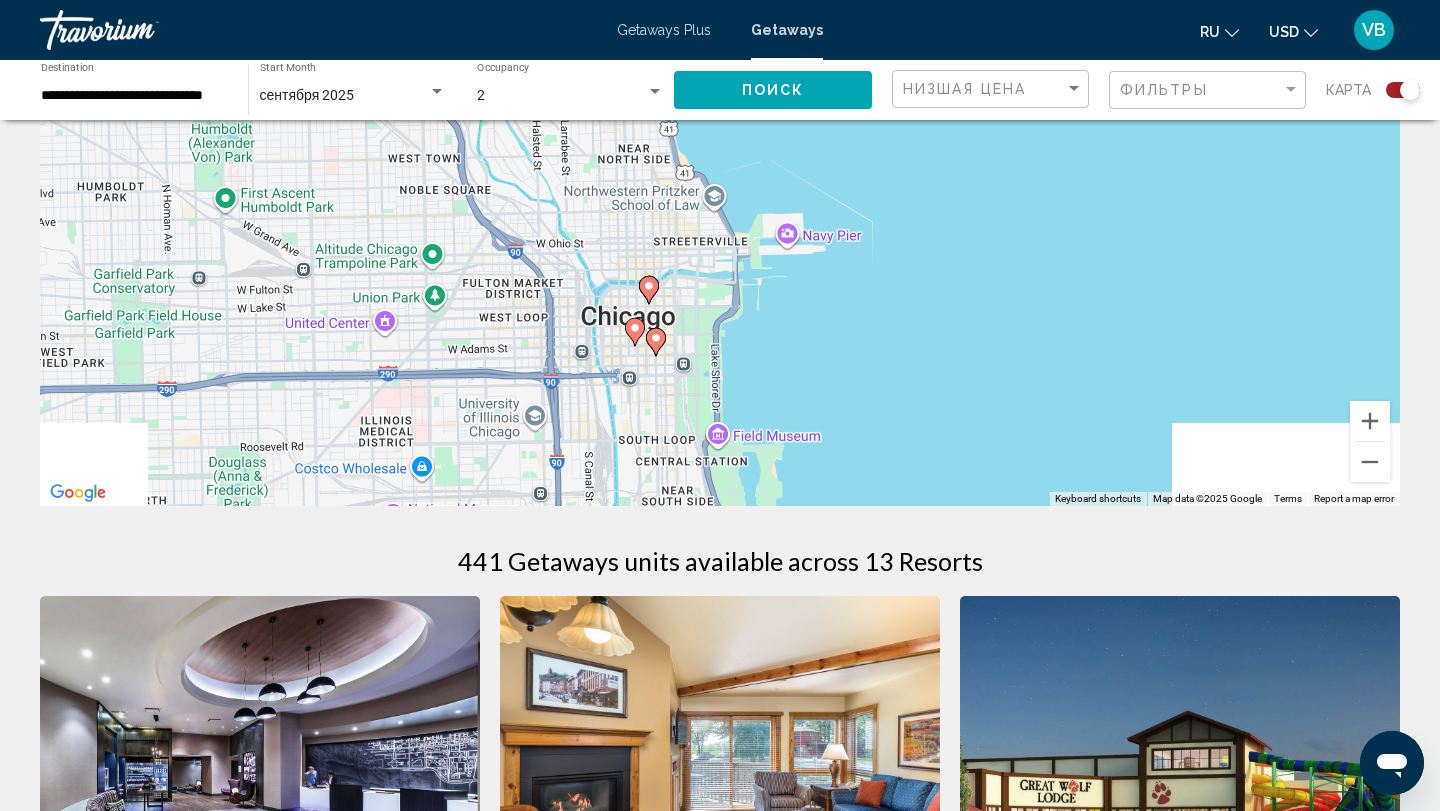 drag, startPoint x: 563, startPoint y: 221, endPoint x: 581, endPoint y: 175, distance: 49.396355 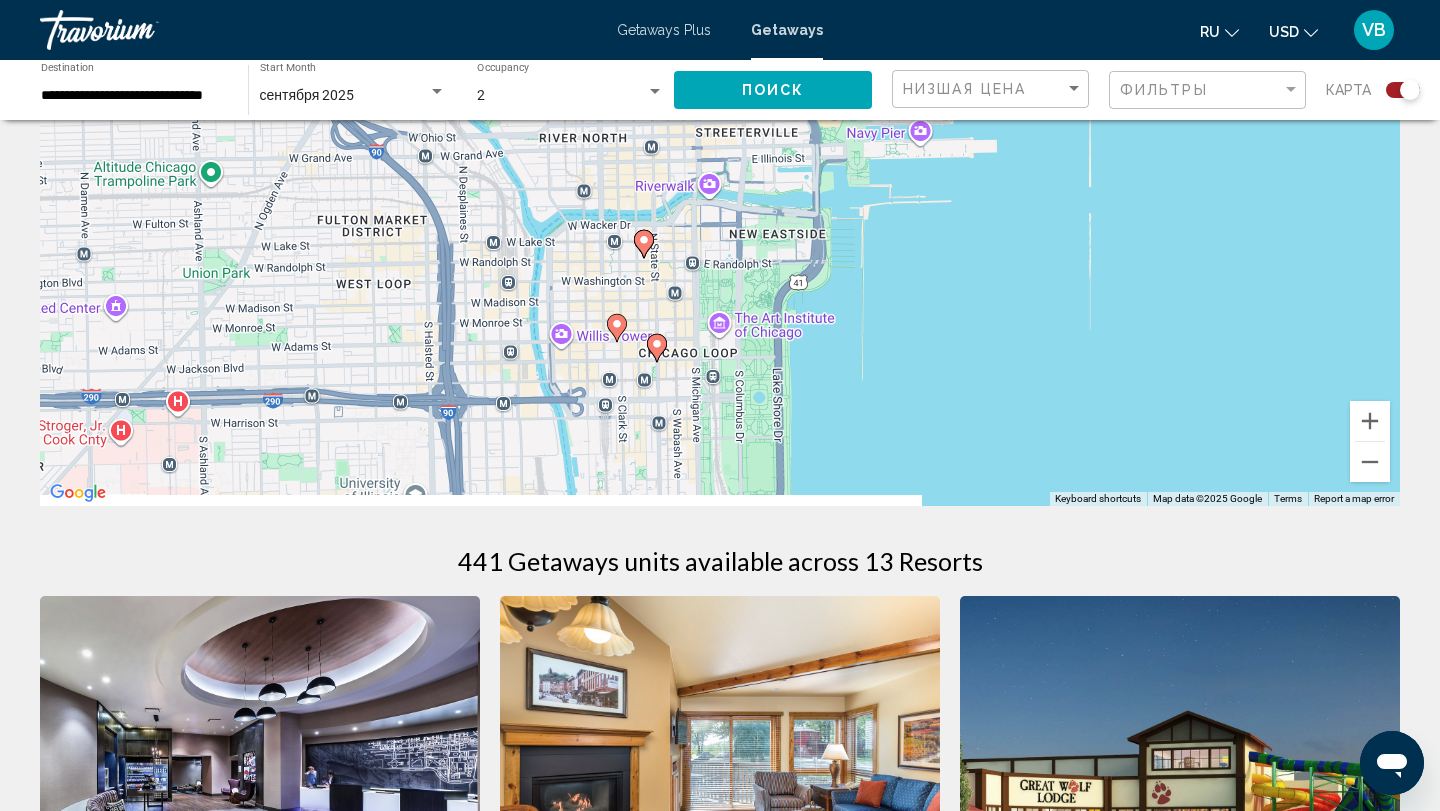drag, startPoint x: 581, startPoint y: 175, endPoint x: 717, endPoint y: 264, distance: 162.53308 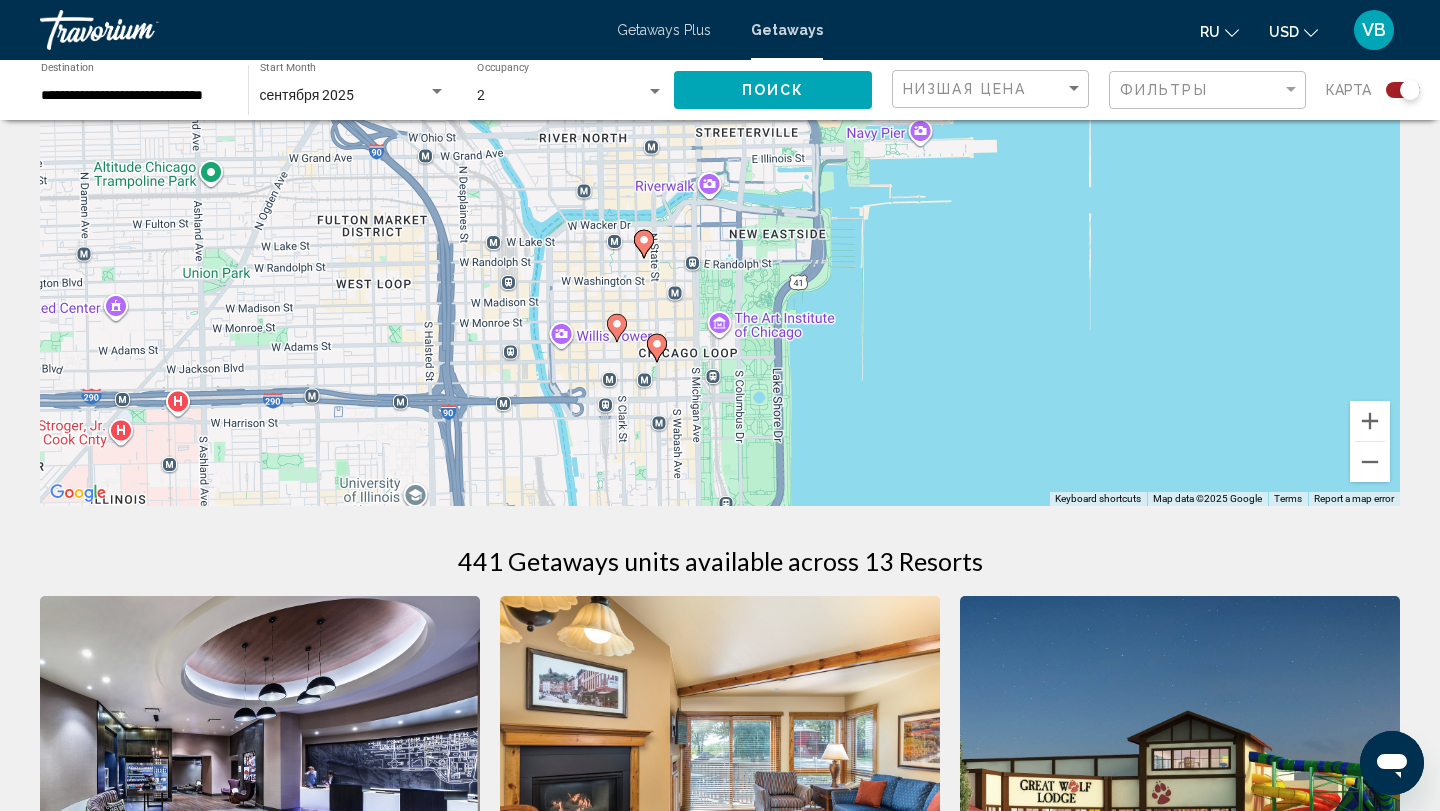 click on "To activate drag with keyboard, press Alt + Enter. Once in keyboard drag state, use the arrow keys to move the marker. To complete the drag, press the Enter key. To cancel, press Escape." at bounding box center (720, 206) 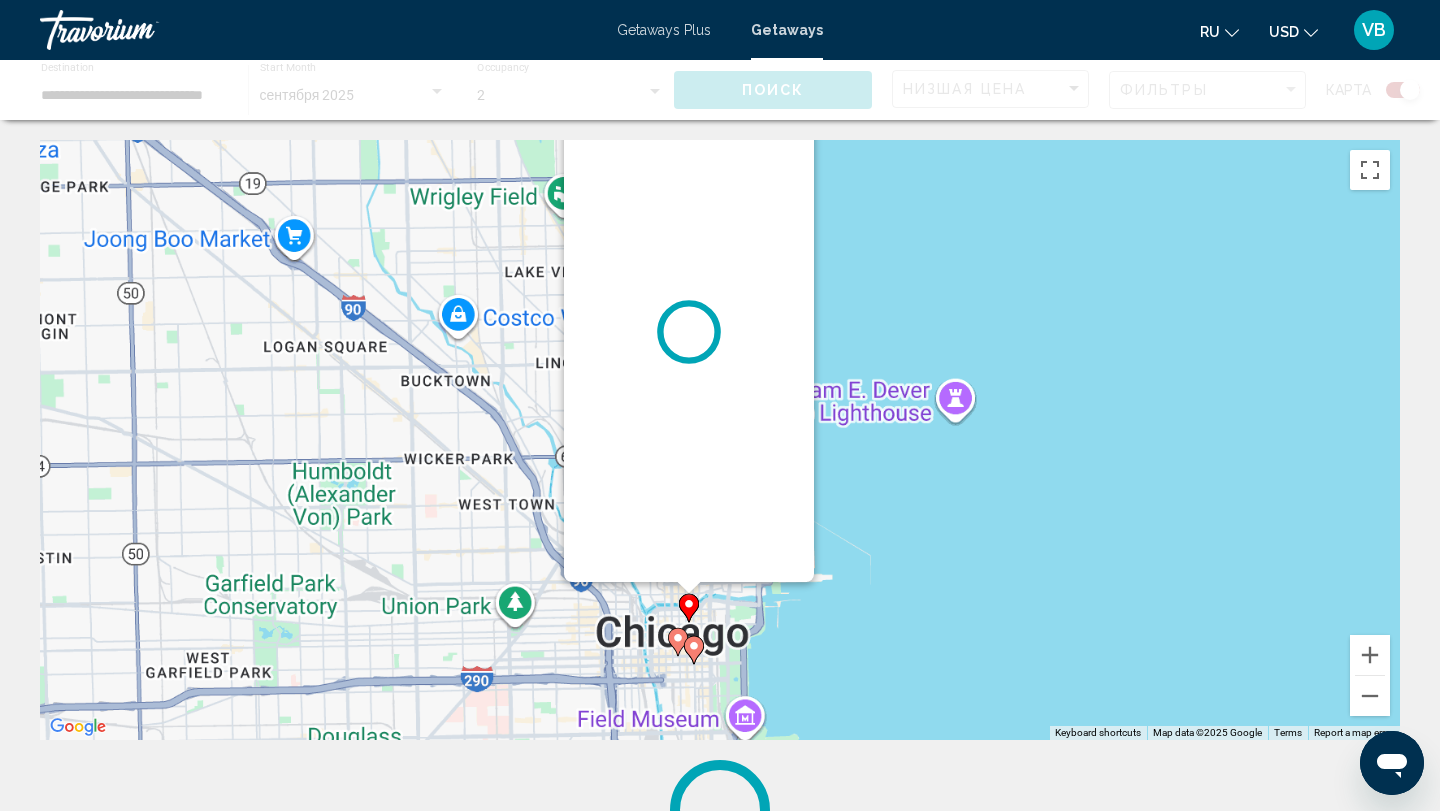 scroll, scrollTop: 0, scrollLeft: 0, axis: both 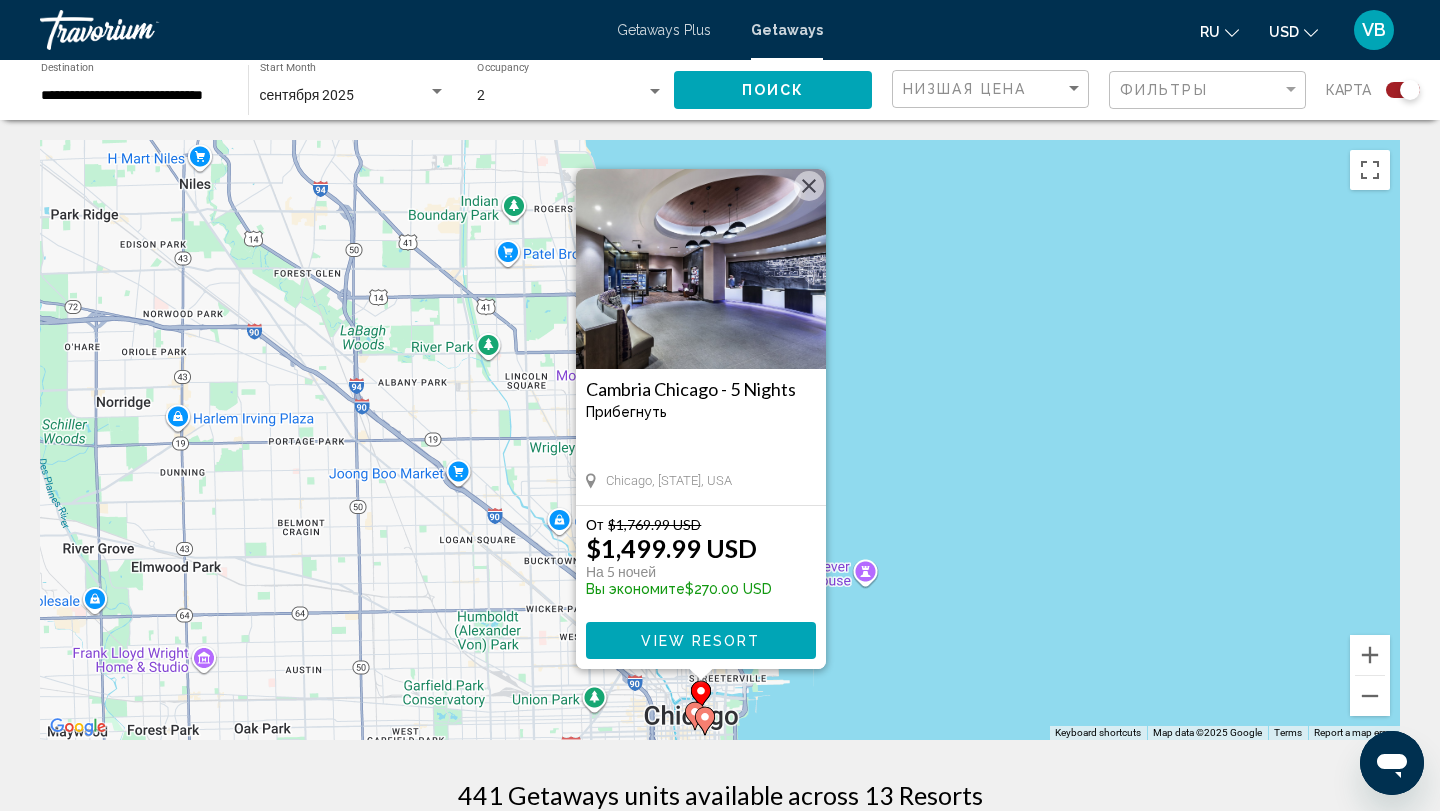 click at bounding box center (809, 186) 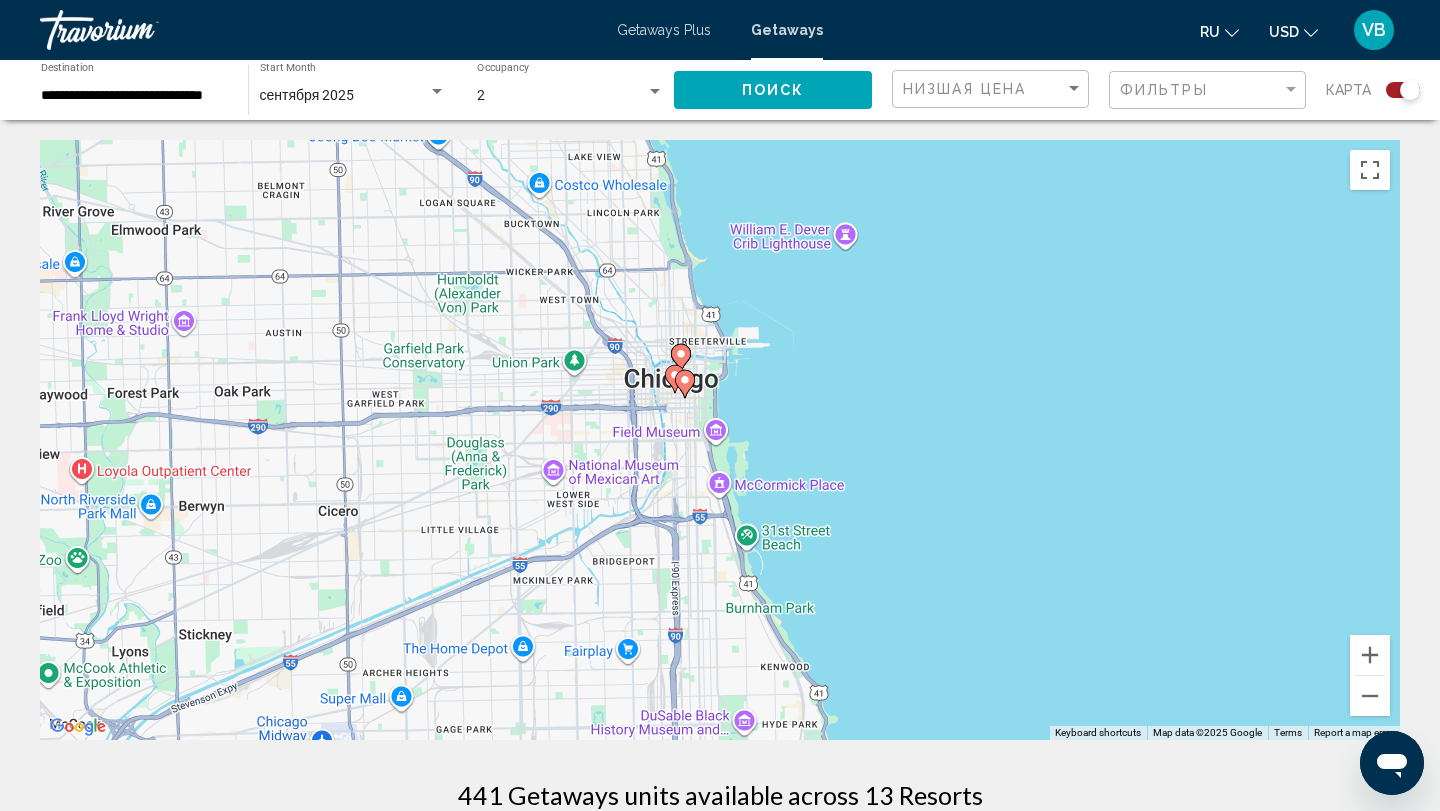 drag, startPoint x: 717, startPoint y: 264, endPoint x: 673, endPoint y: 268, distance: 44.181442 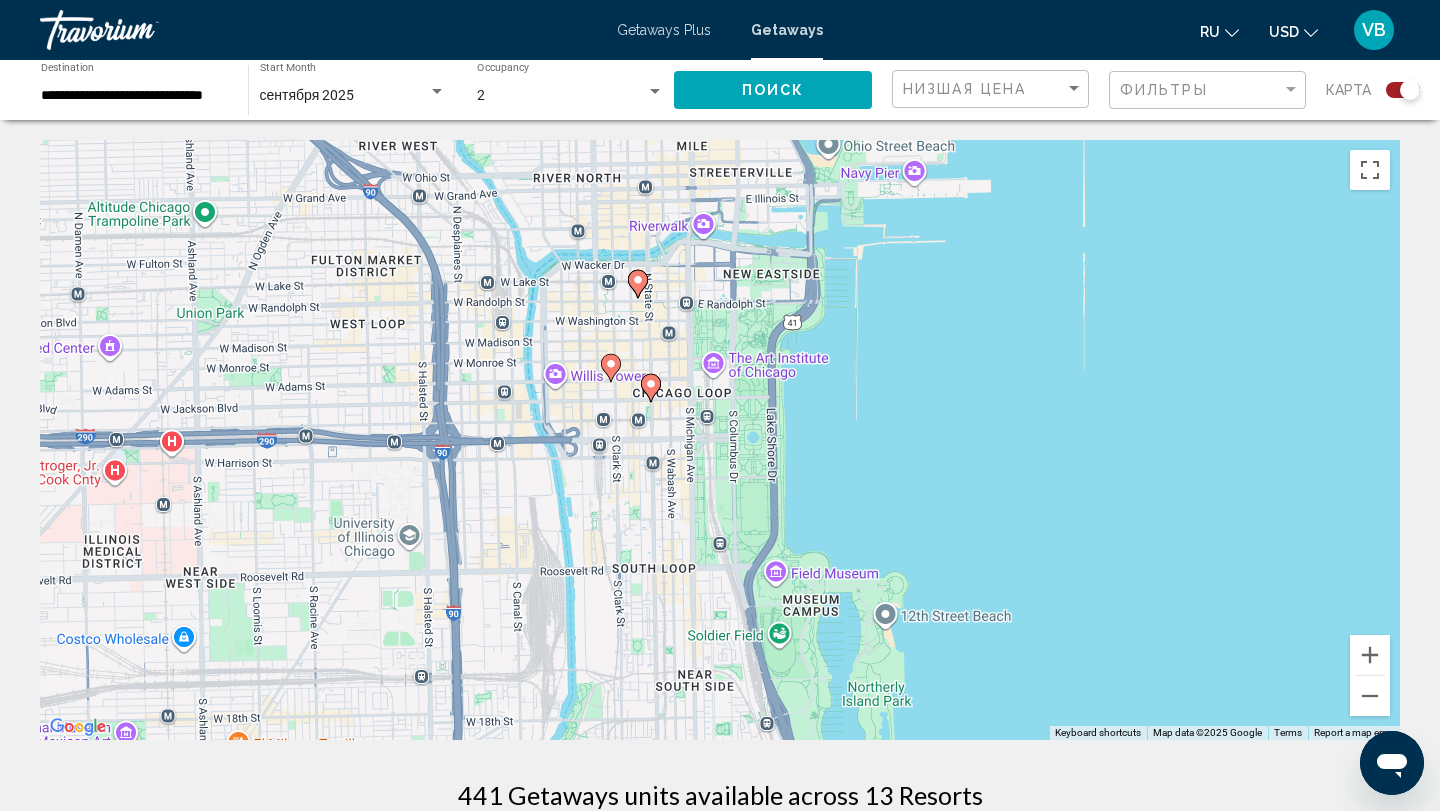 click on "To activate drag with keyboard, press Alt + Enter. Once in keyboard drag state, use the arrow keys to move the marker. To complete the drag, press the Enter key. To cancel, press Escape." at bounding box center [720, 440] 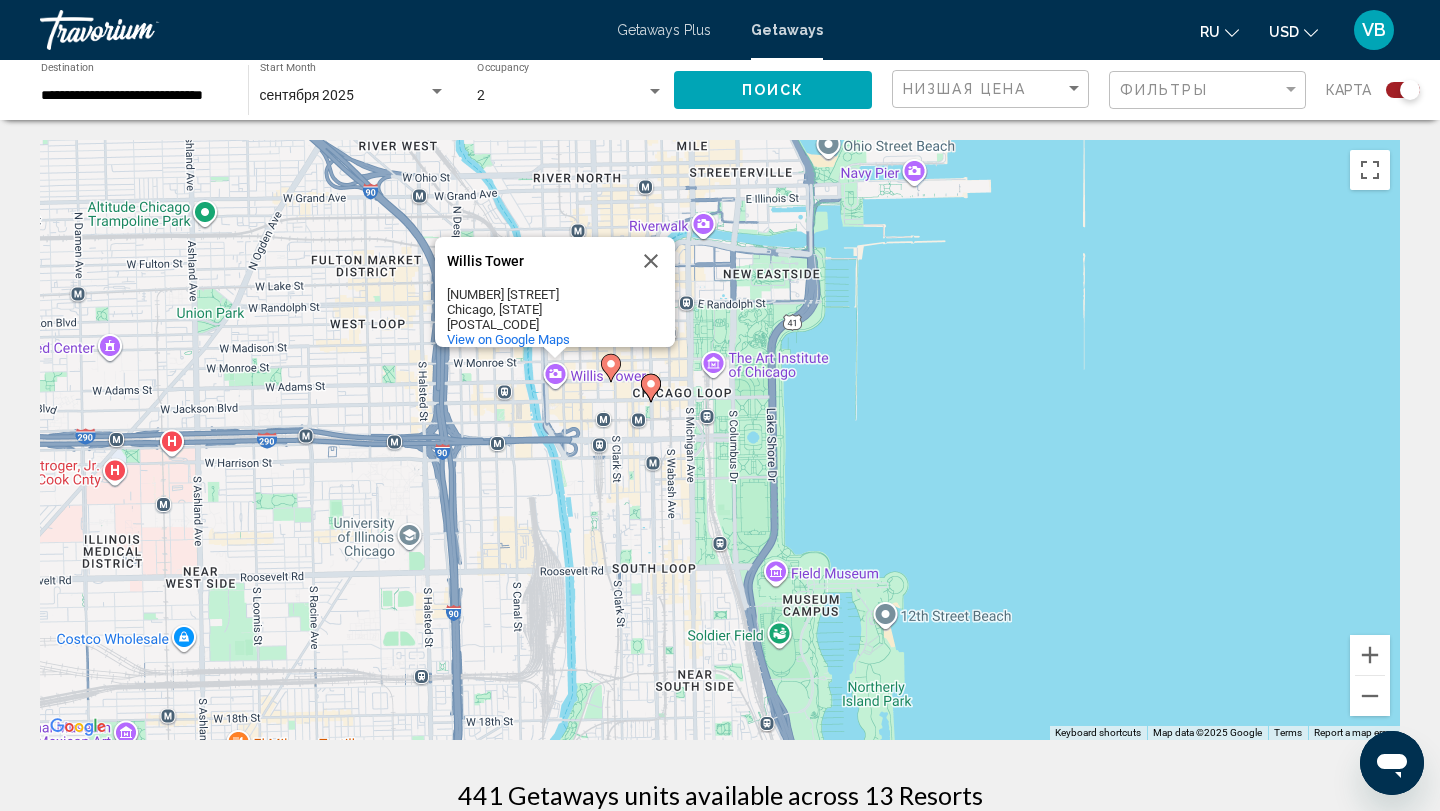 click 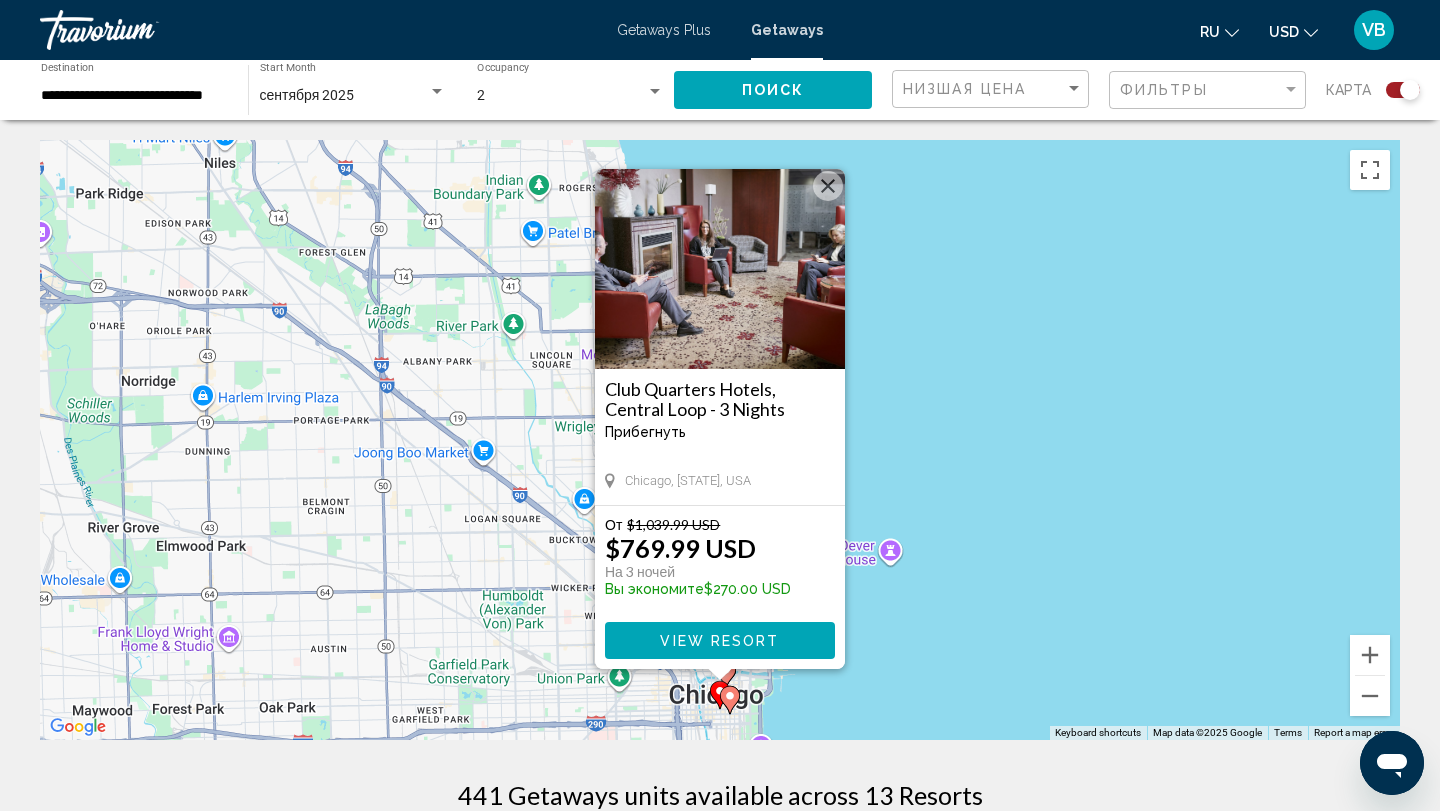 click at bounding box center (828, 186) 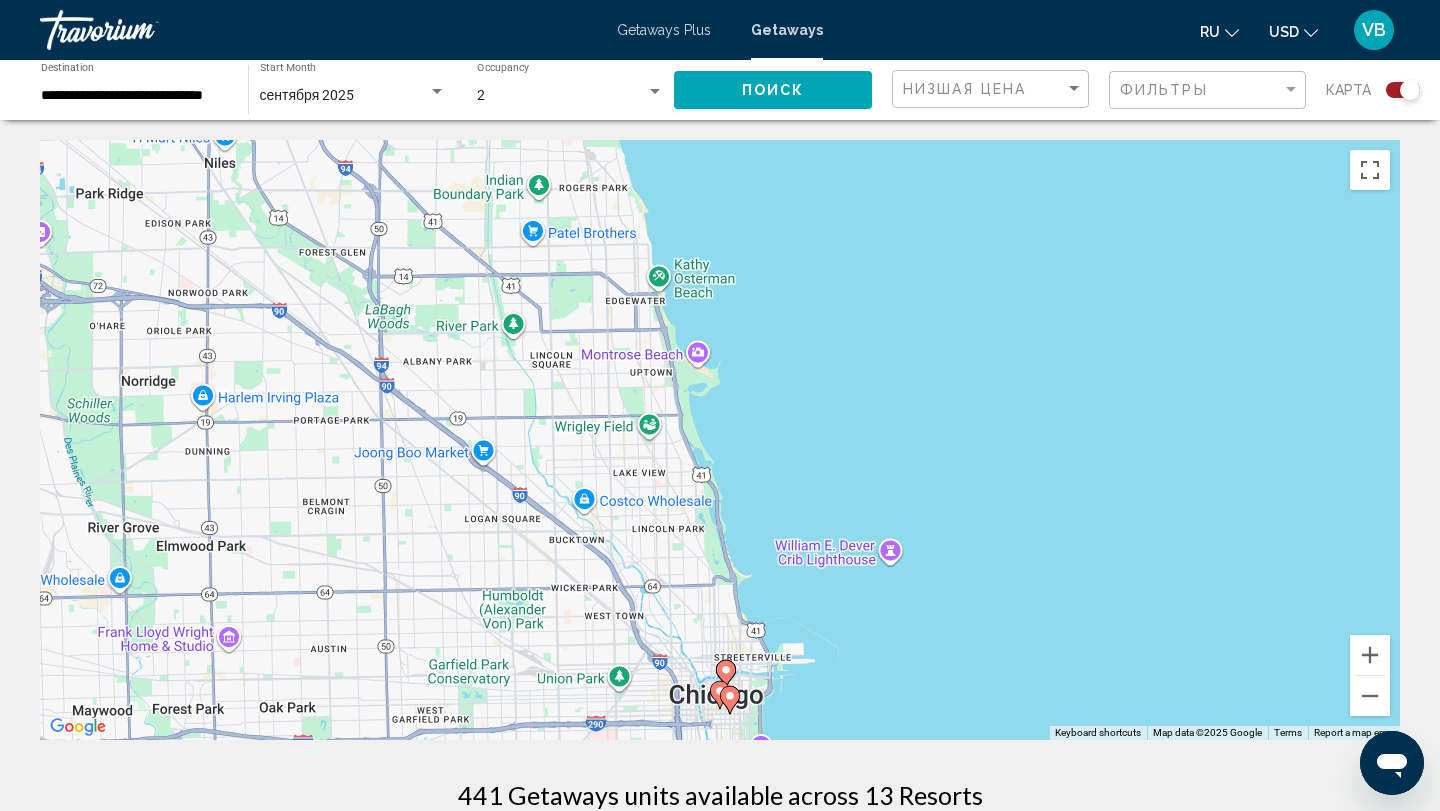 click on "To activate drag with keyboard, press Alt + Enter. Once in keyboard drag state, use the arrow keys to move the marker. To complete the drag, press the Enter key. To cancel, press Escape." at bounding box center [720, 440] 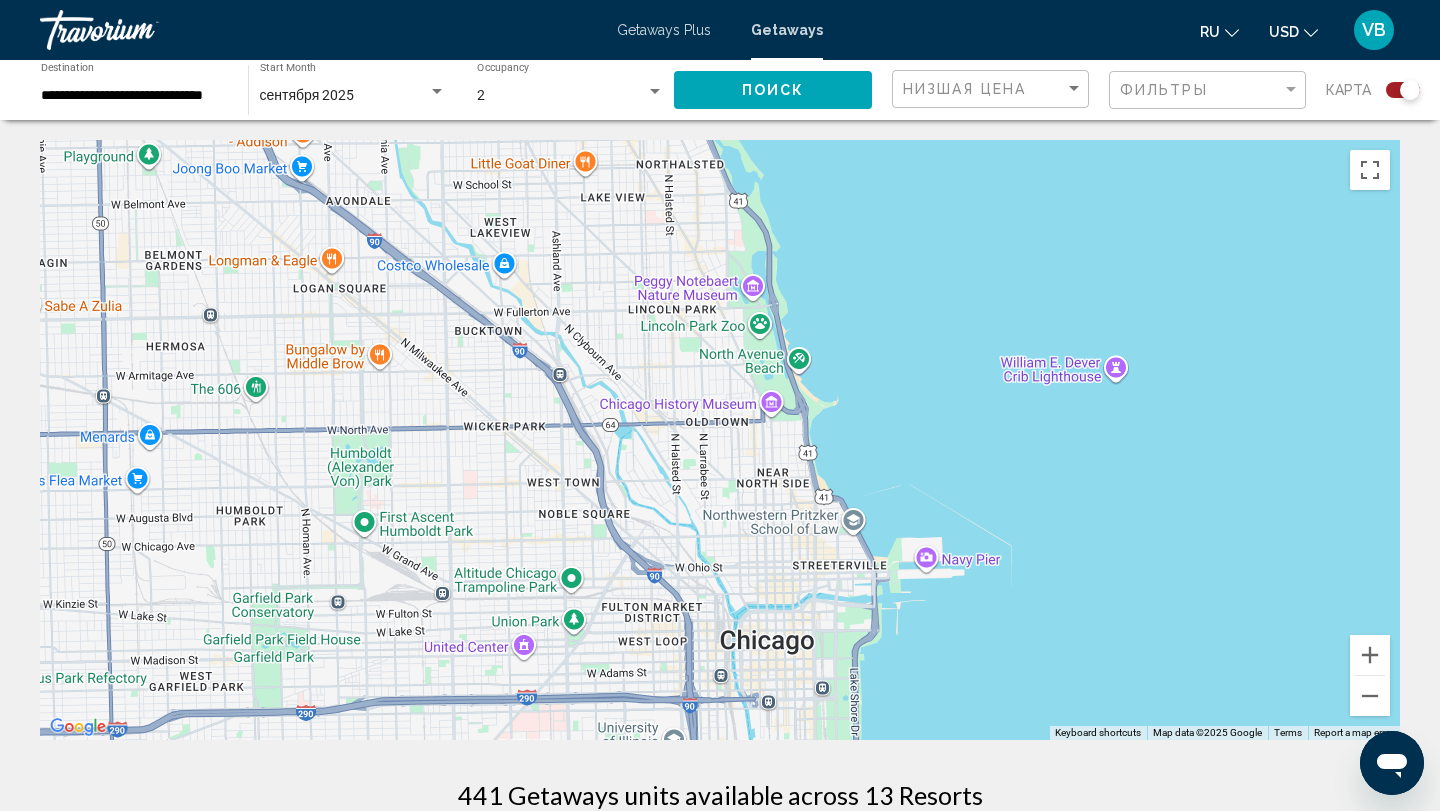 drag, startPoint x: 673, startPoint y: 268, endPoint x: 741, endPoint y: 303, distance: 76.47875 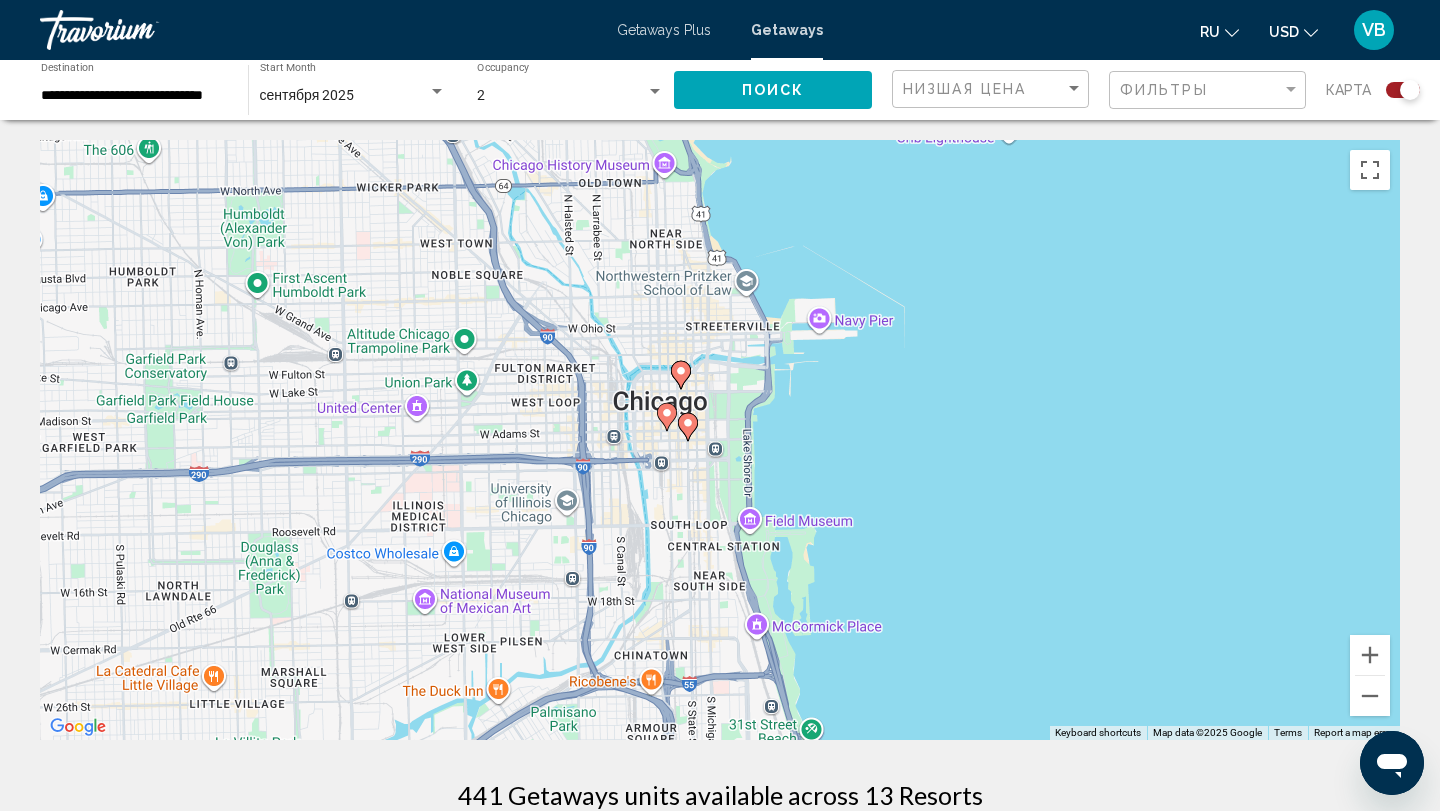 drag, startPoint x: 741, startPoint y: 303, endPoint x: 631, endPoint y: 328, distance: 112.805145 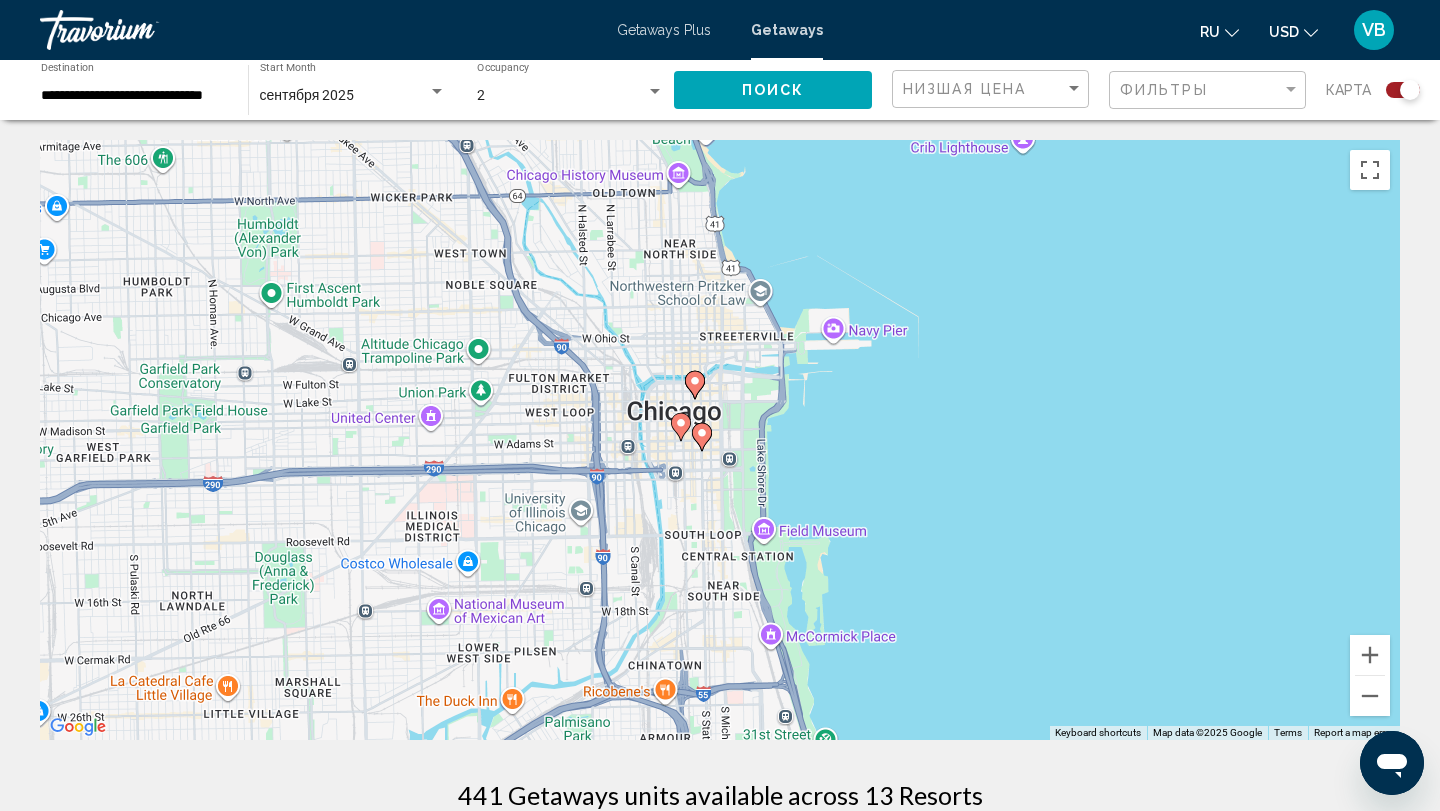 click on "To activate drag with keyboard, press Alt + Enter. Once in keyboard drag state, use the arrow keys to move the marker. To complete the drag, press the Enter key. To cancel, press Escape." at bounding box center [720, 440] 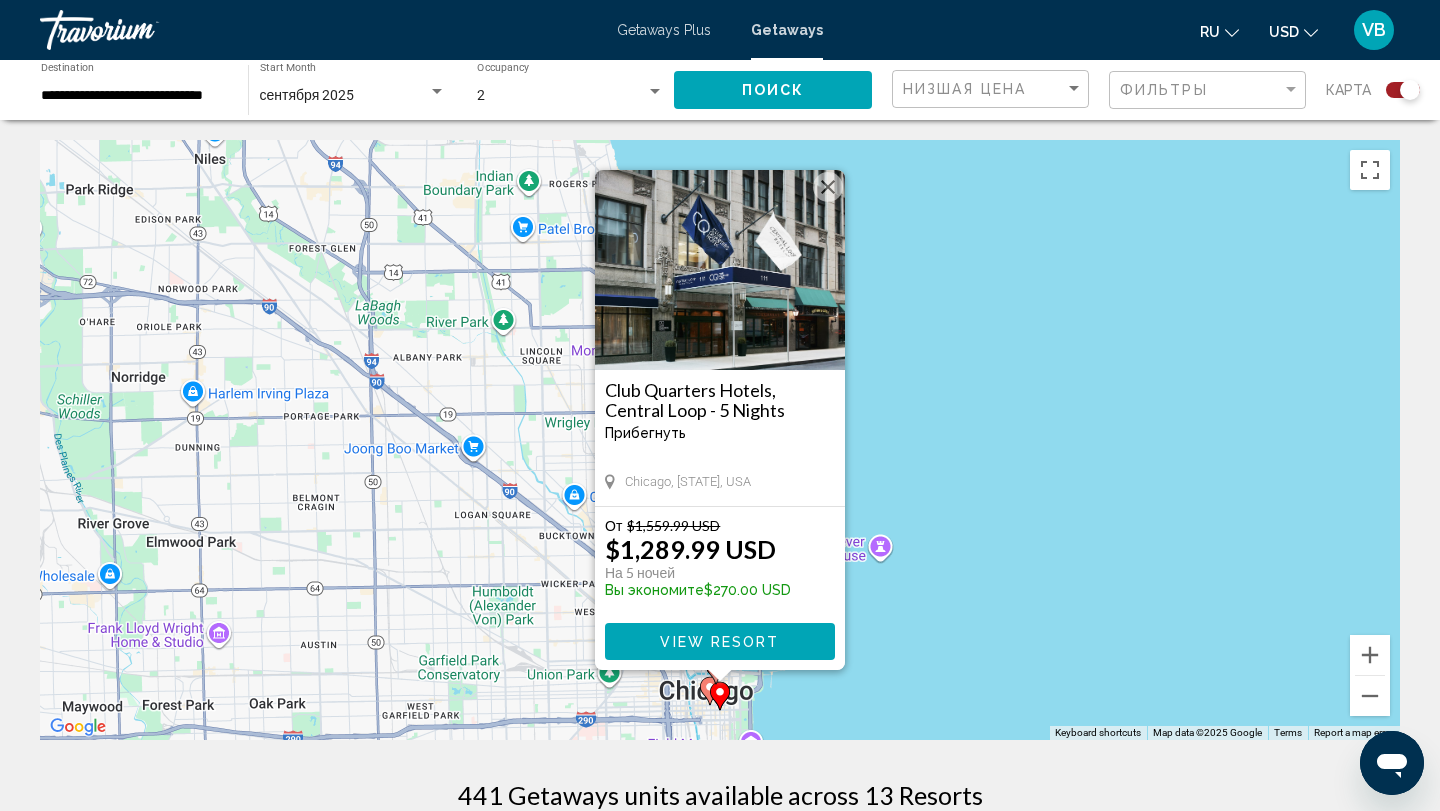 click at bounding box center (720, 270) 